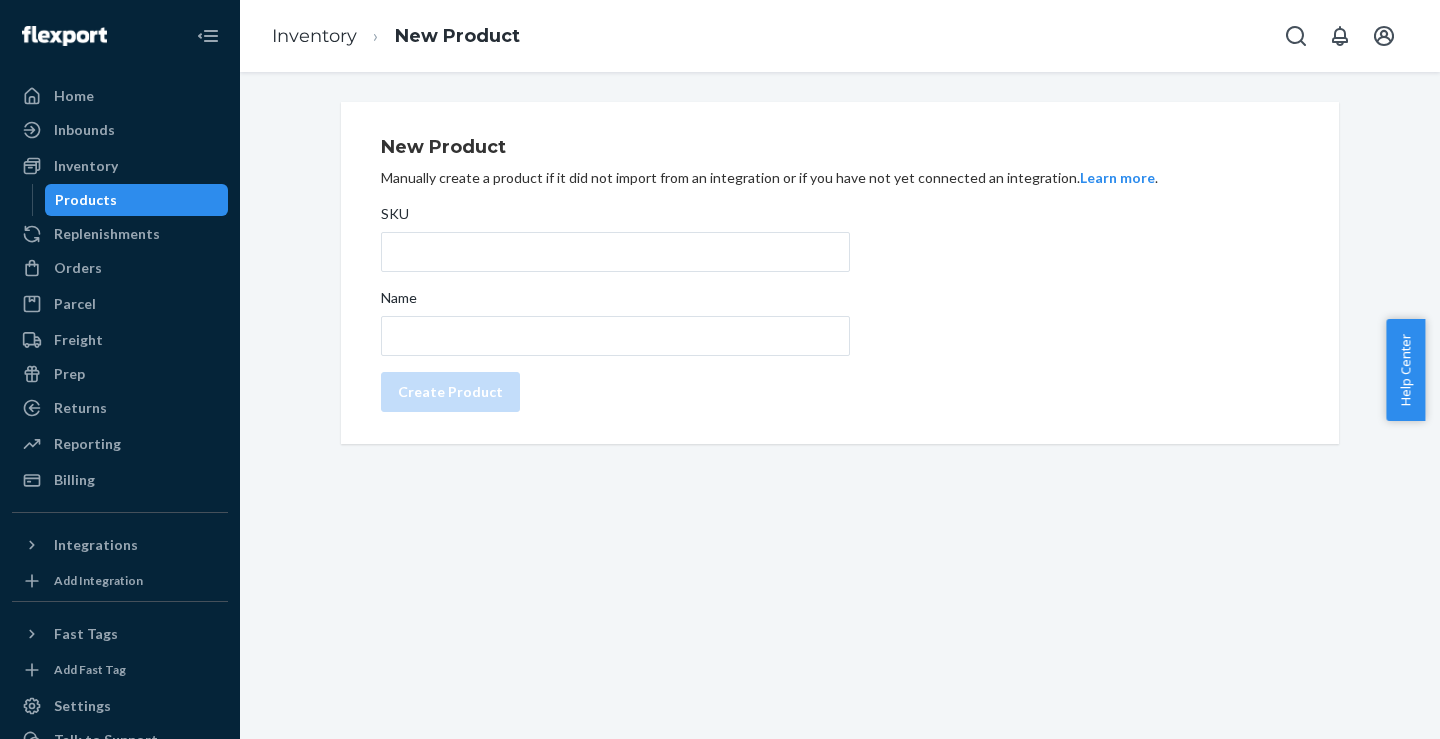 scroll, scrollTop: 0, scrollLeft: 0, axis: both 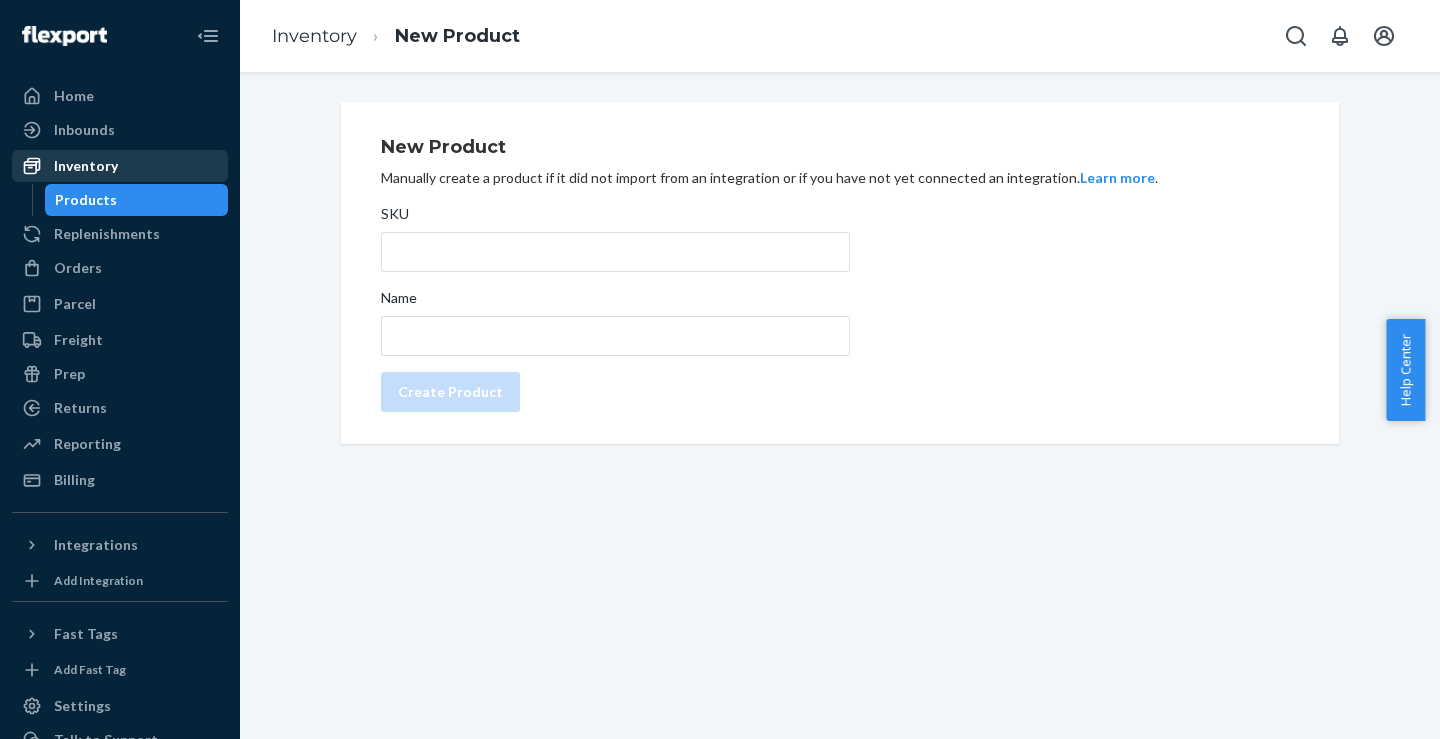 click on "Inventory" at bounding box center (86, 166) 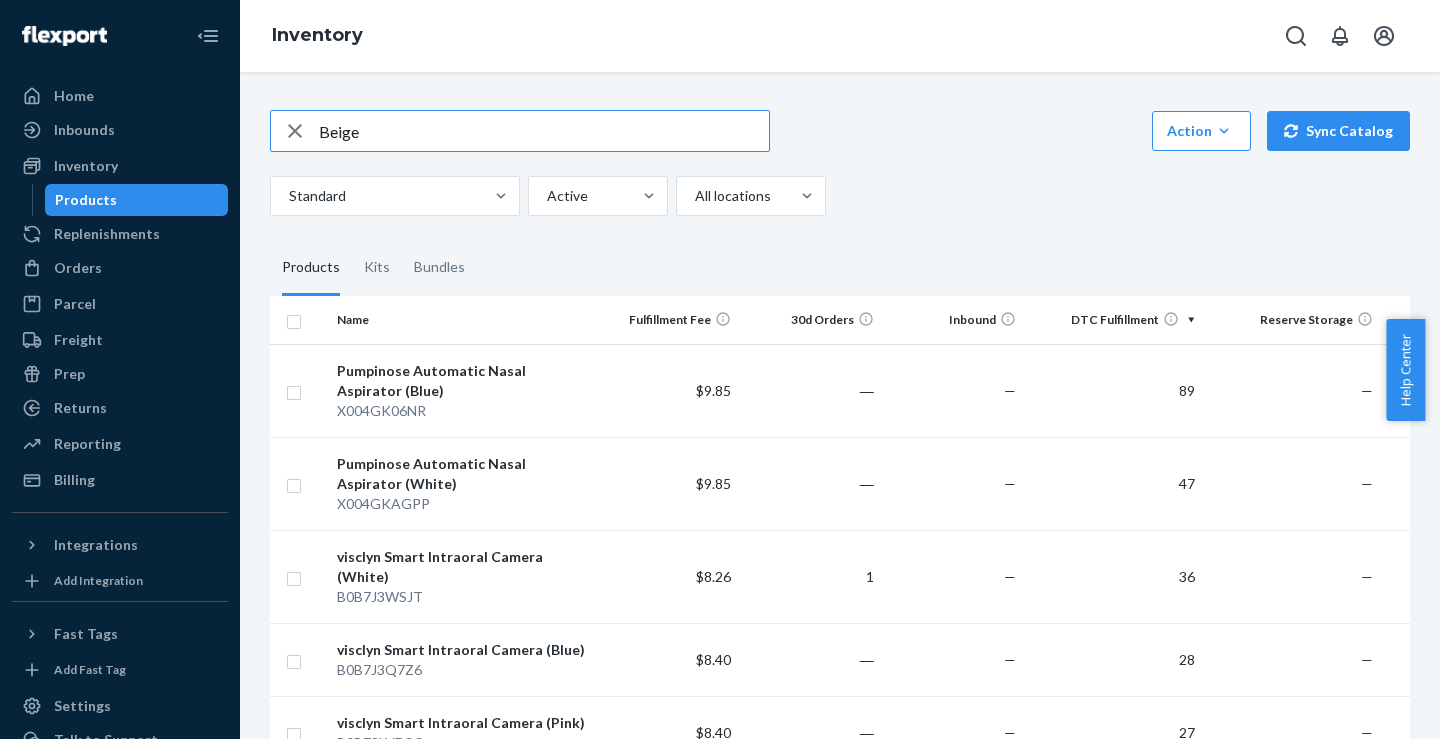 type on "Beige" 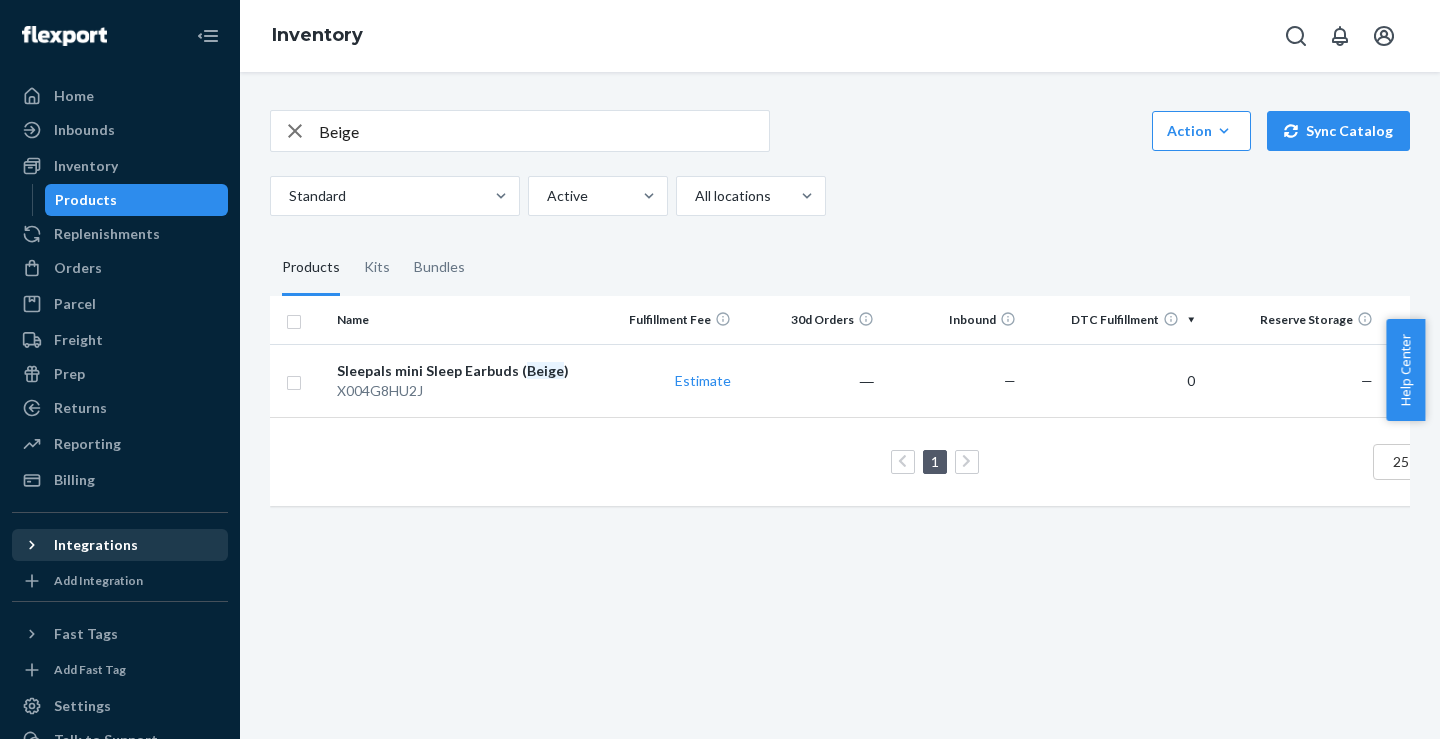 click on "Integrations" at bounding box center (96, 545) 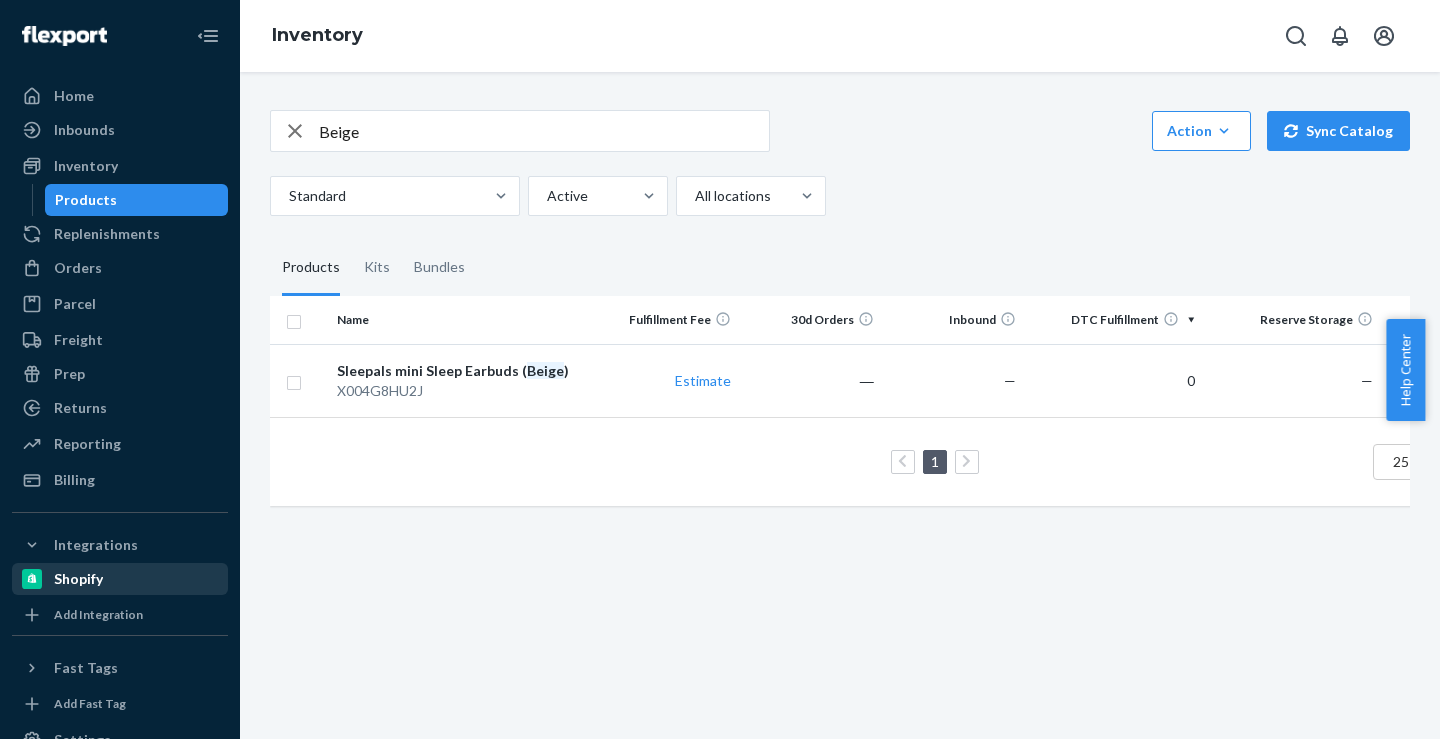 click on "Shopify" at bounding box center [78, 579] 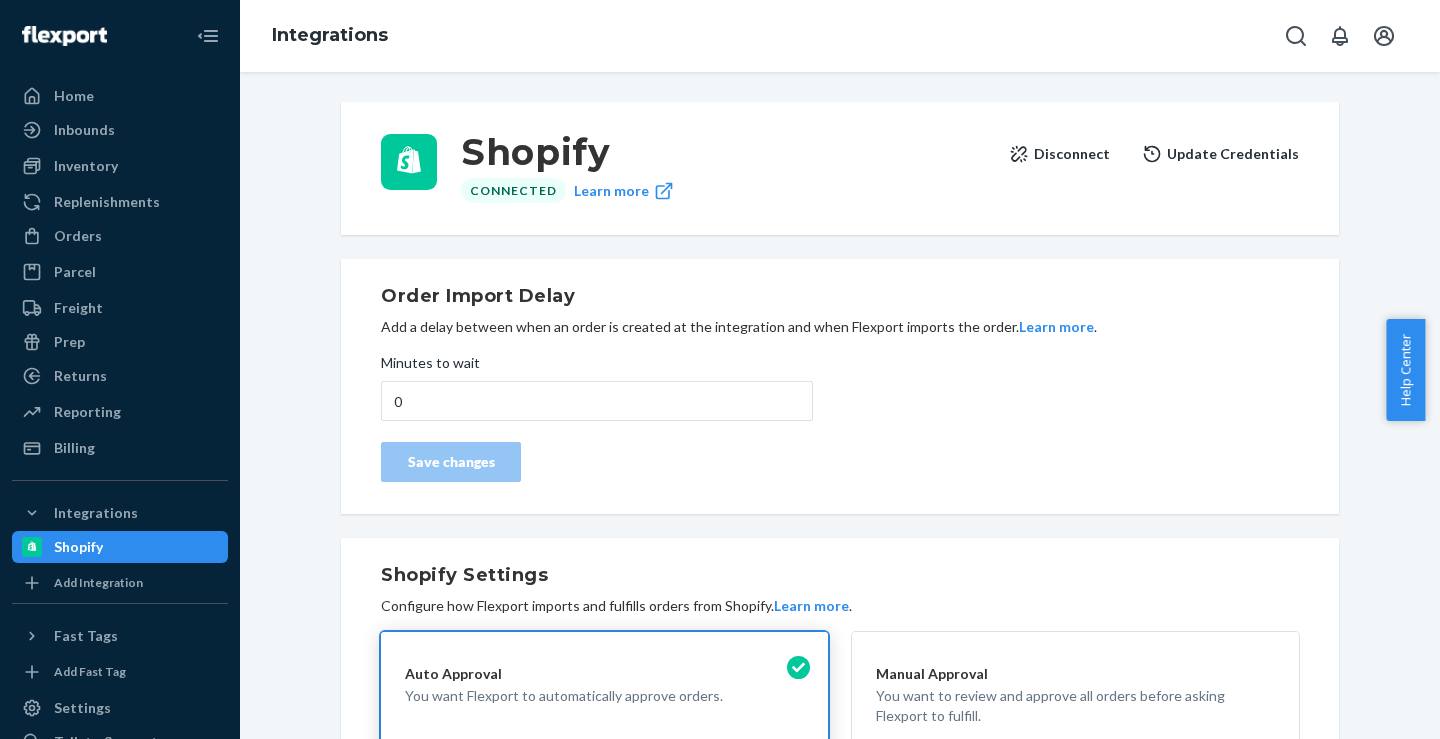 click on "Update Credentials" at bounding box center (1220, 154) 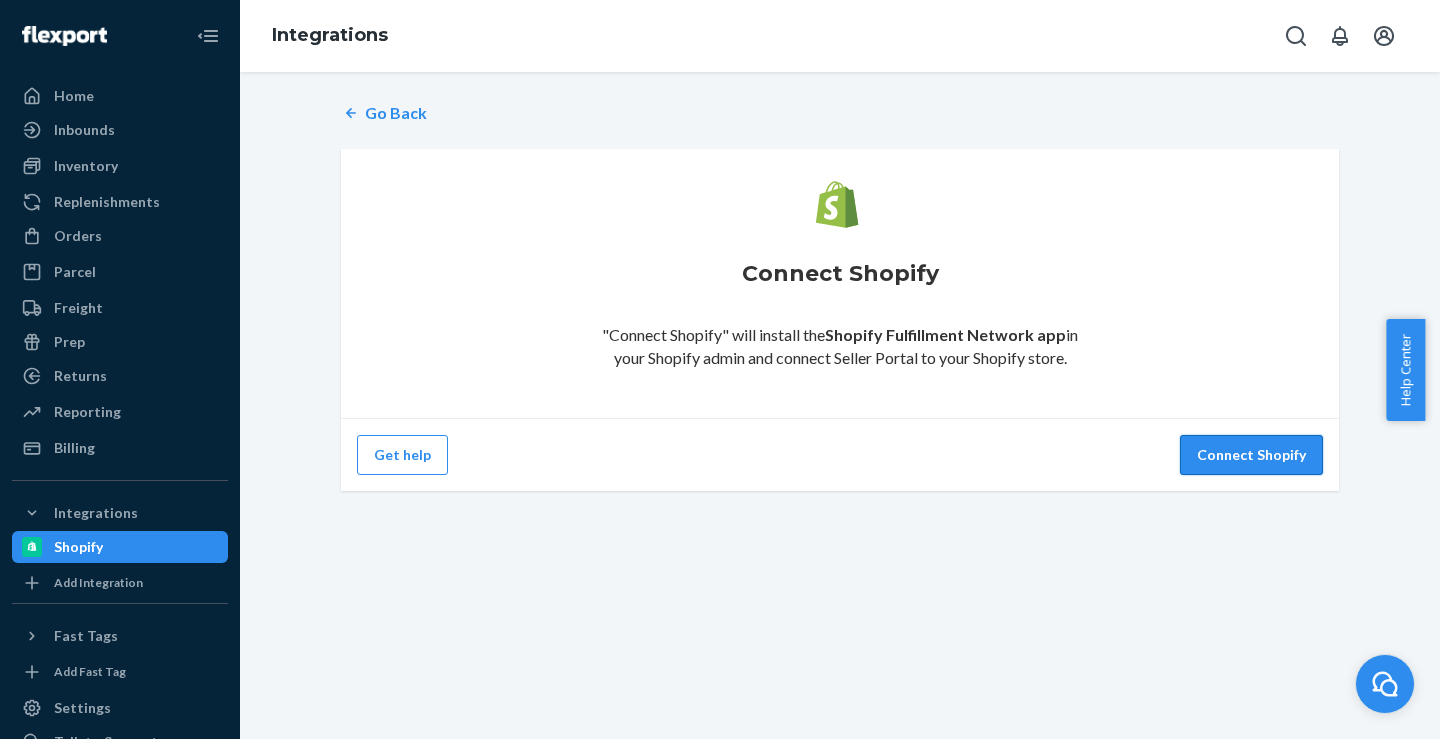 click on "Connect Shopify" at bounding box center (1251, 455) 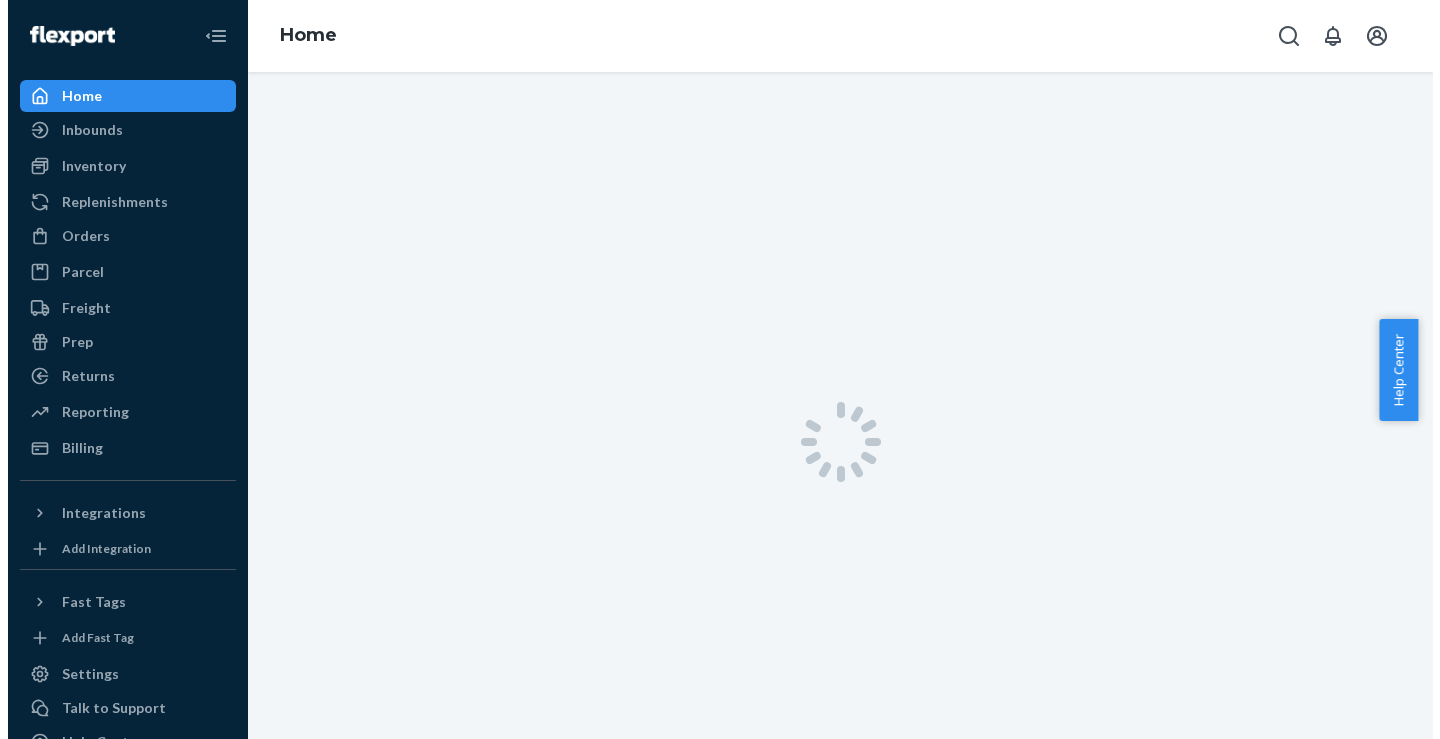 scroll, scrollTop: 0, scrollLeft: 0, axis: both 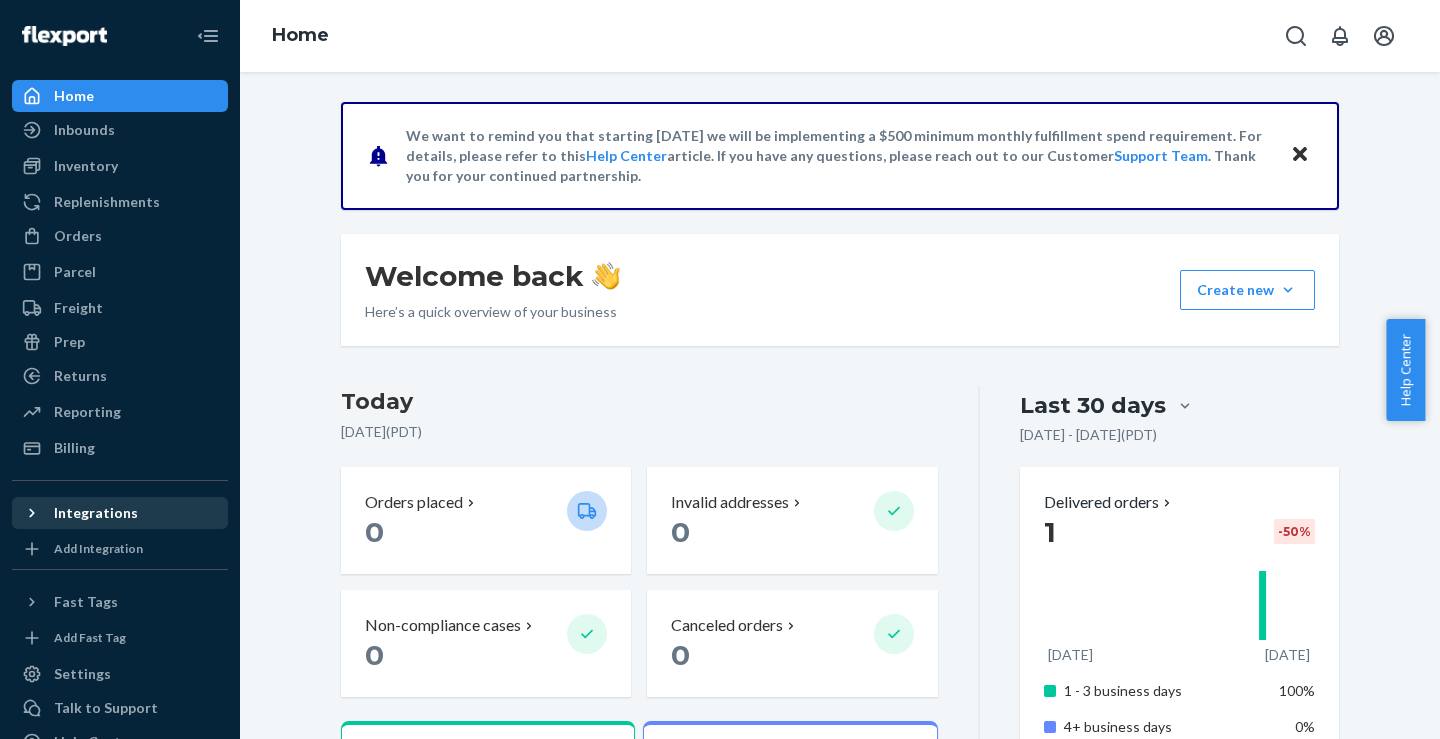 click on "Integrations" at bounding box center [96, 513] 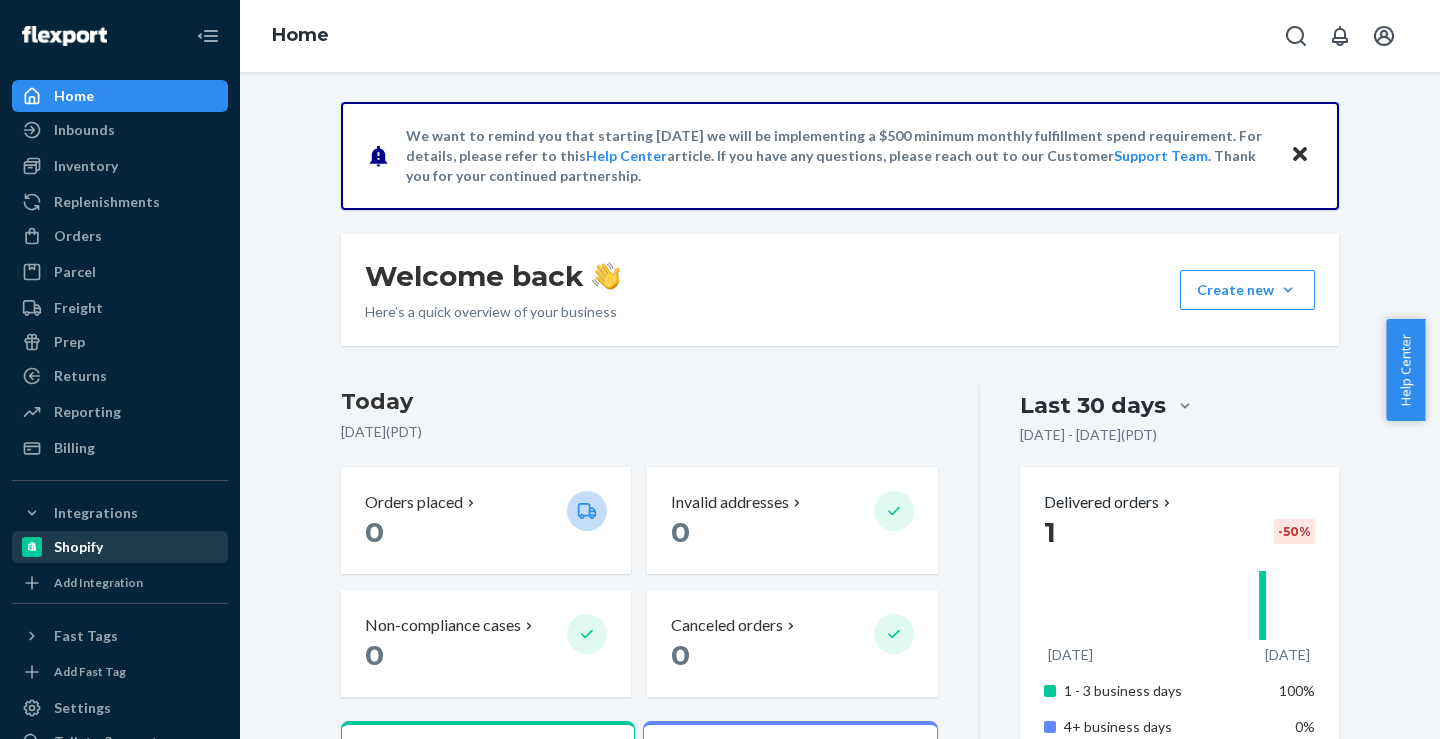click on "Shopify" at bounding box center (78, 547) 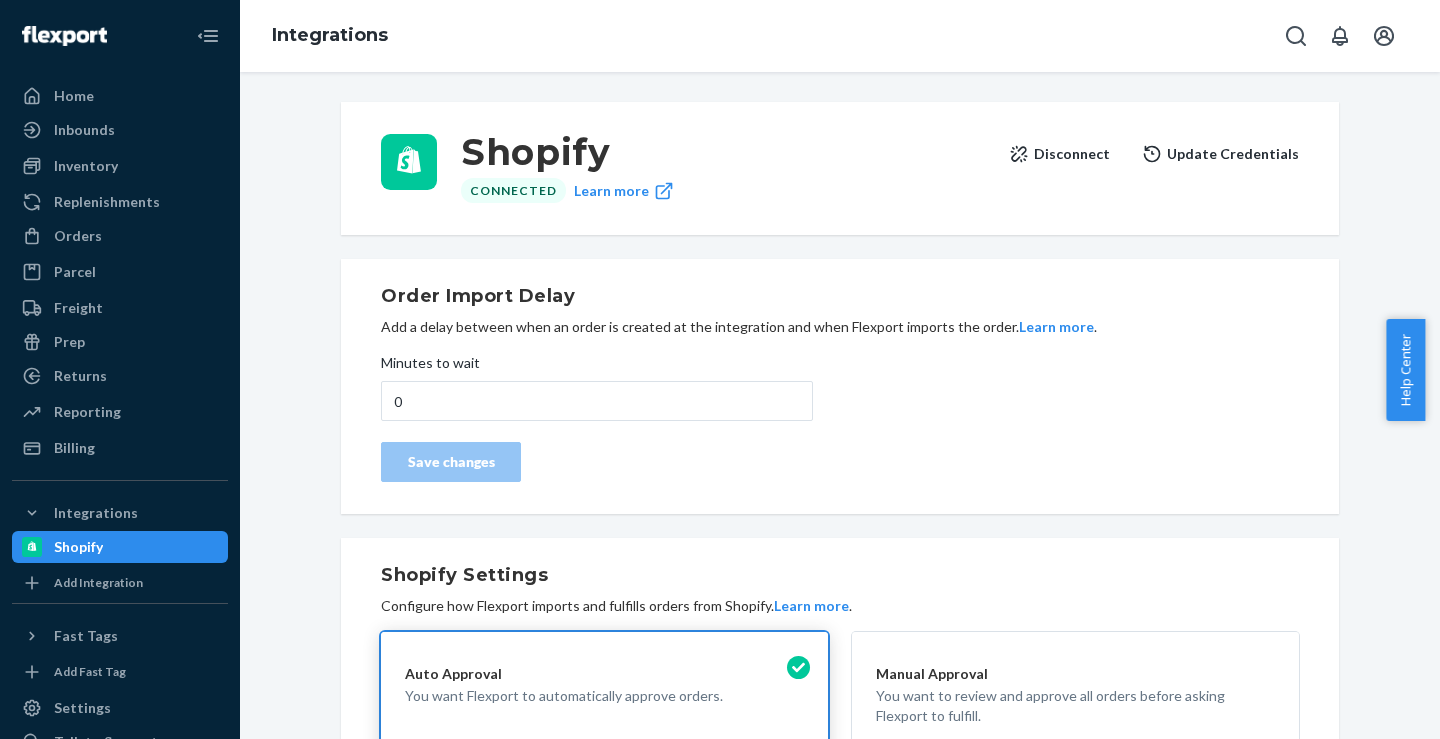 click on "Disconnect" at bounding box center (1059, 154) 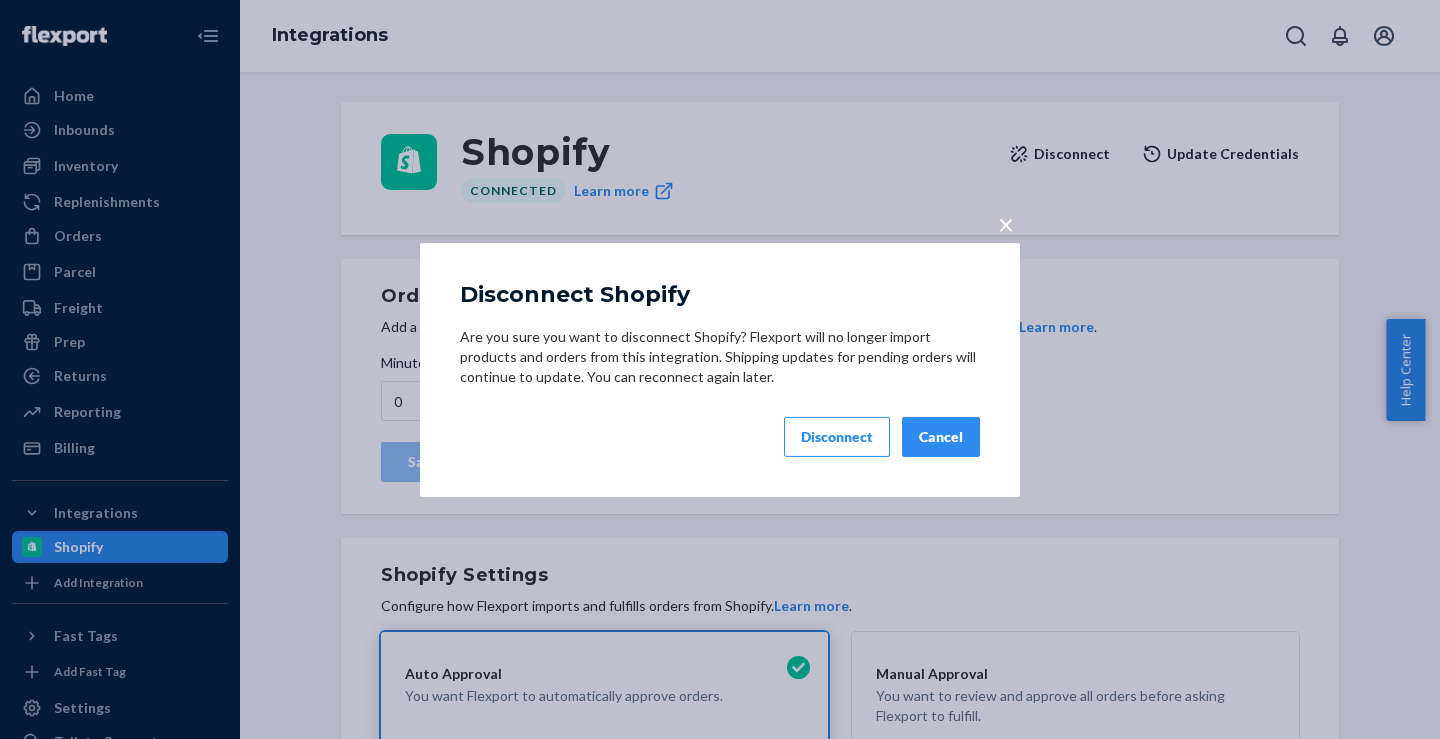 click on "Cancel" at bounding box center [941, 437] 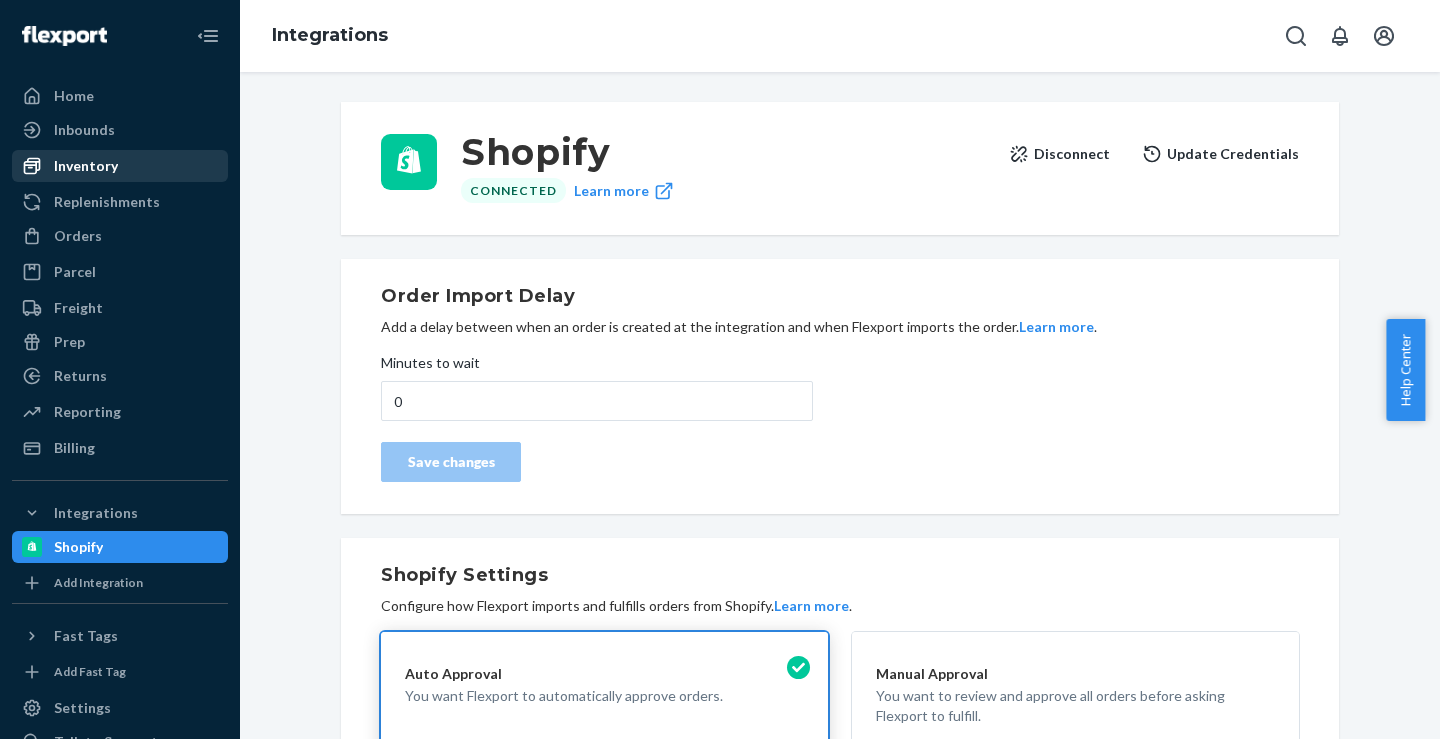 click on "Inventory" at bounding box center [86, 166] 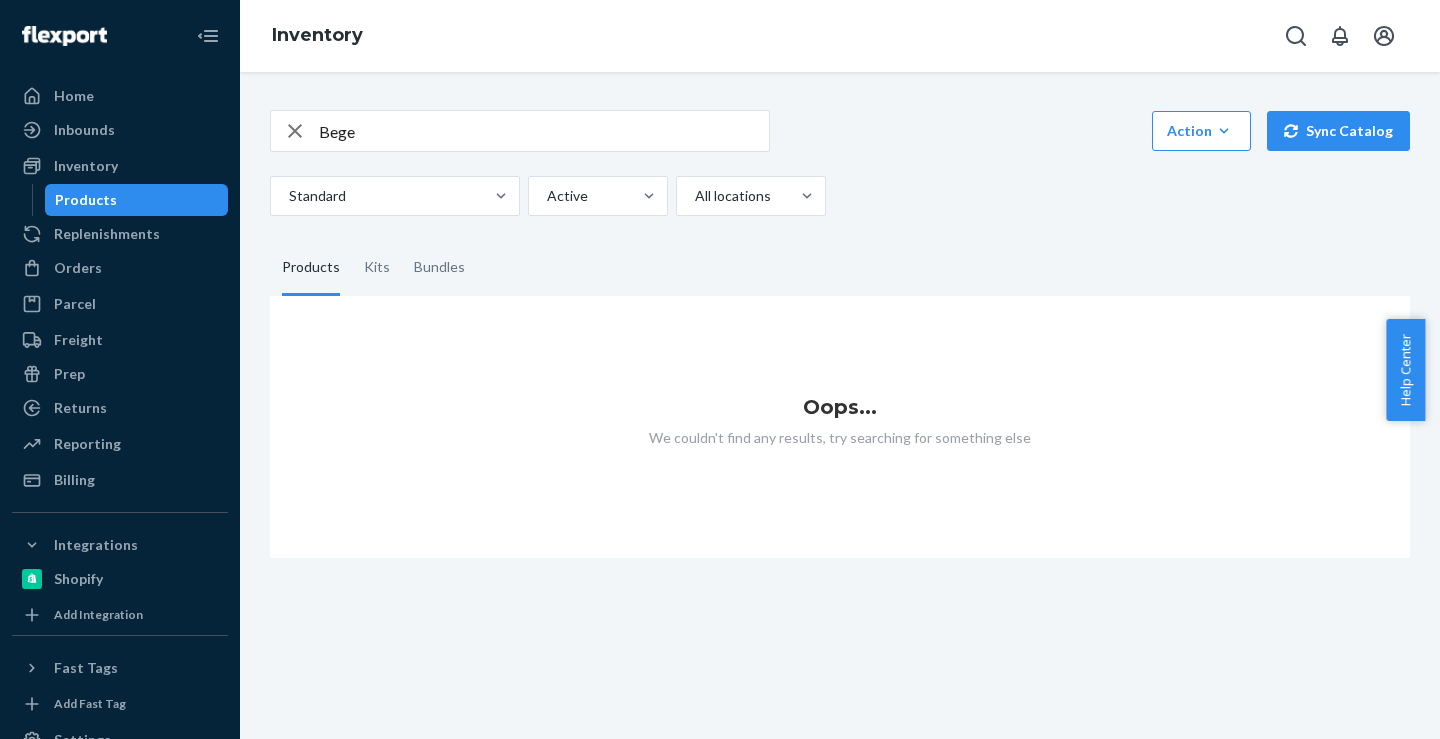 click on "Bege" at bounding box center [544, 131] 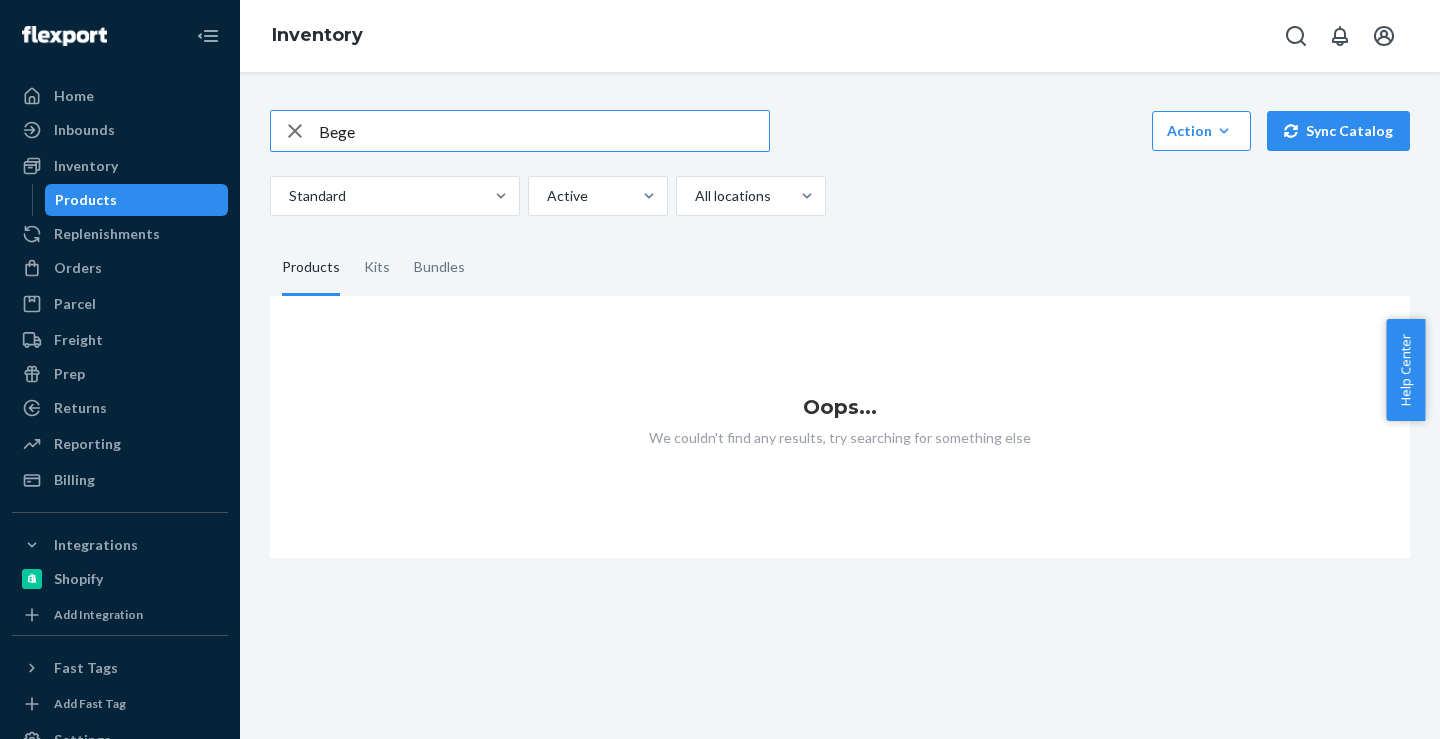 click on "Bege" at bounding box center [544, 131] 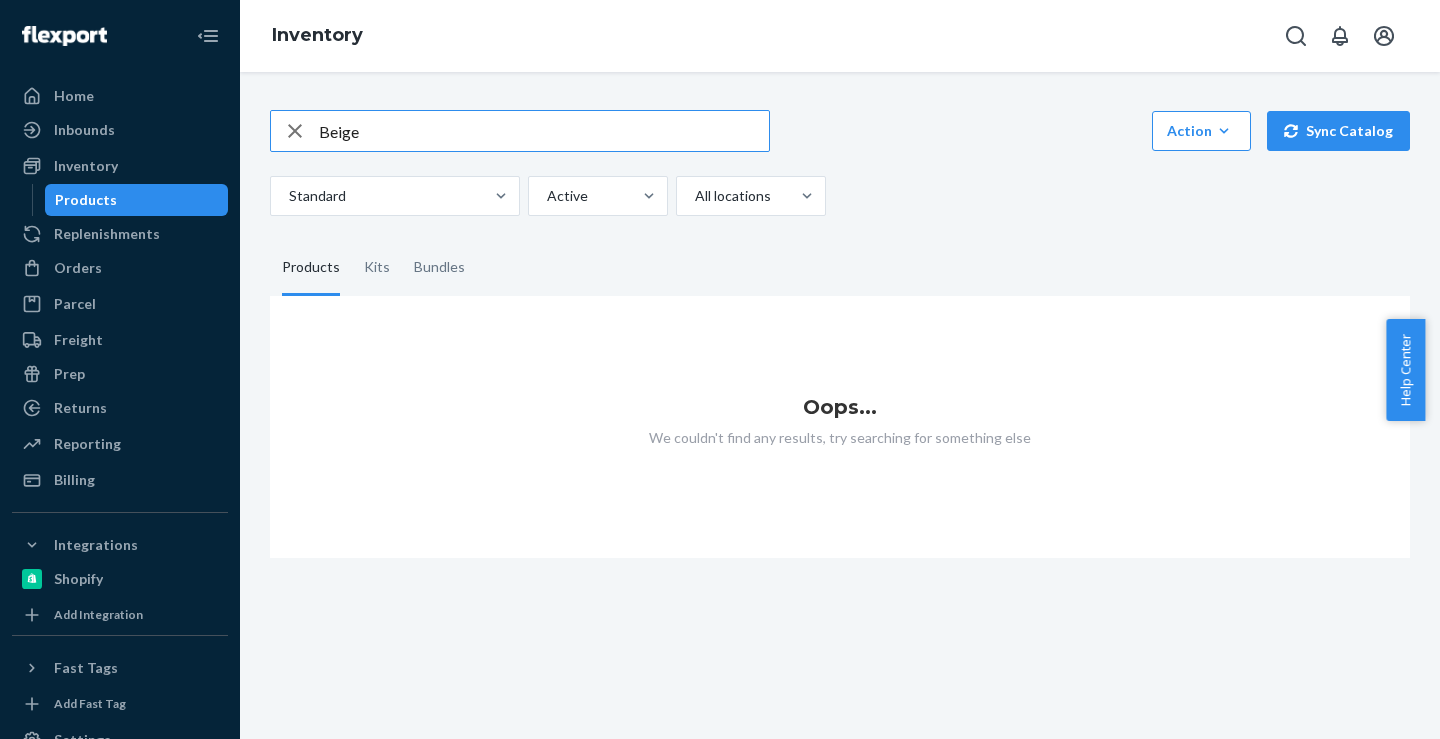type on "Beige" 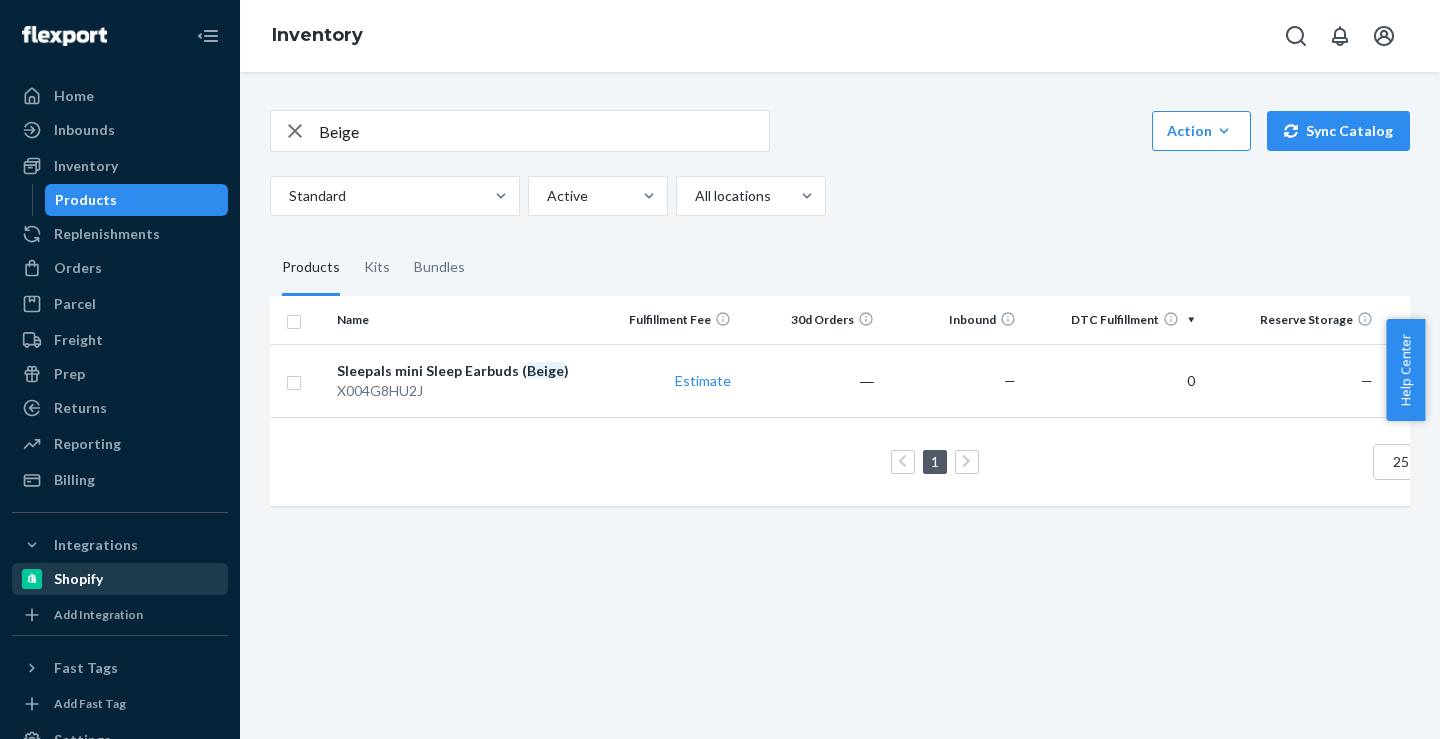 click on "Shopify" at bounding box center (78, 579) 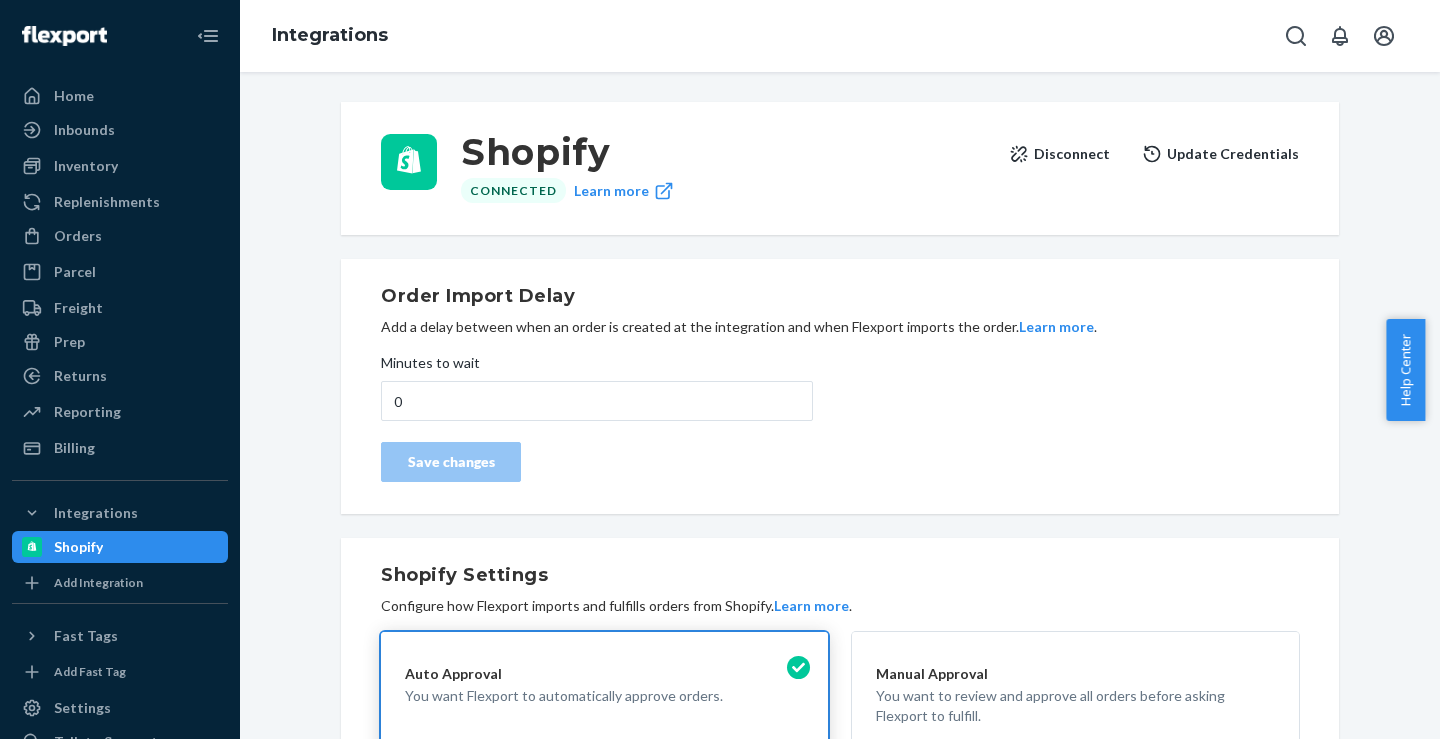 click on "Disconnect" at bounding box center (1059, 154) 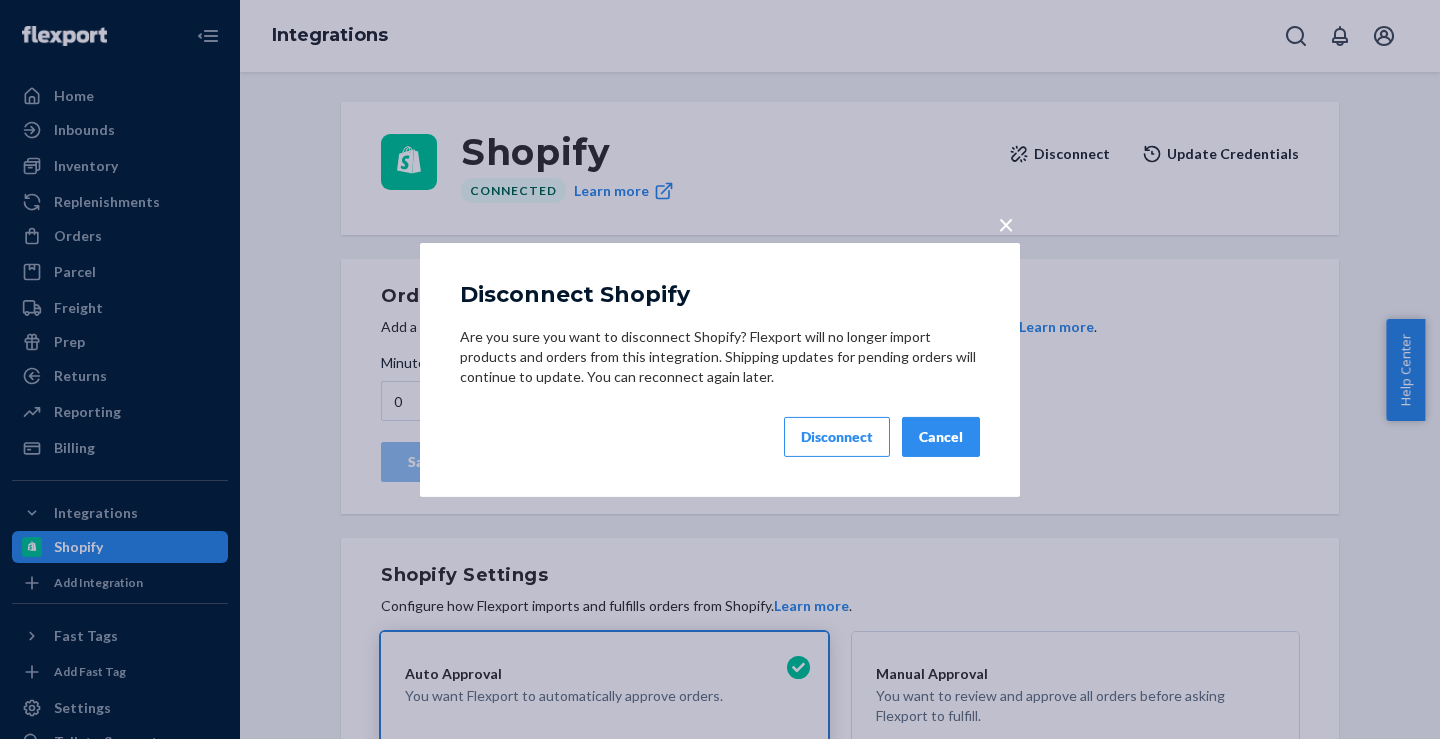 click on "Disconnect" at bounding box center [837, 437] 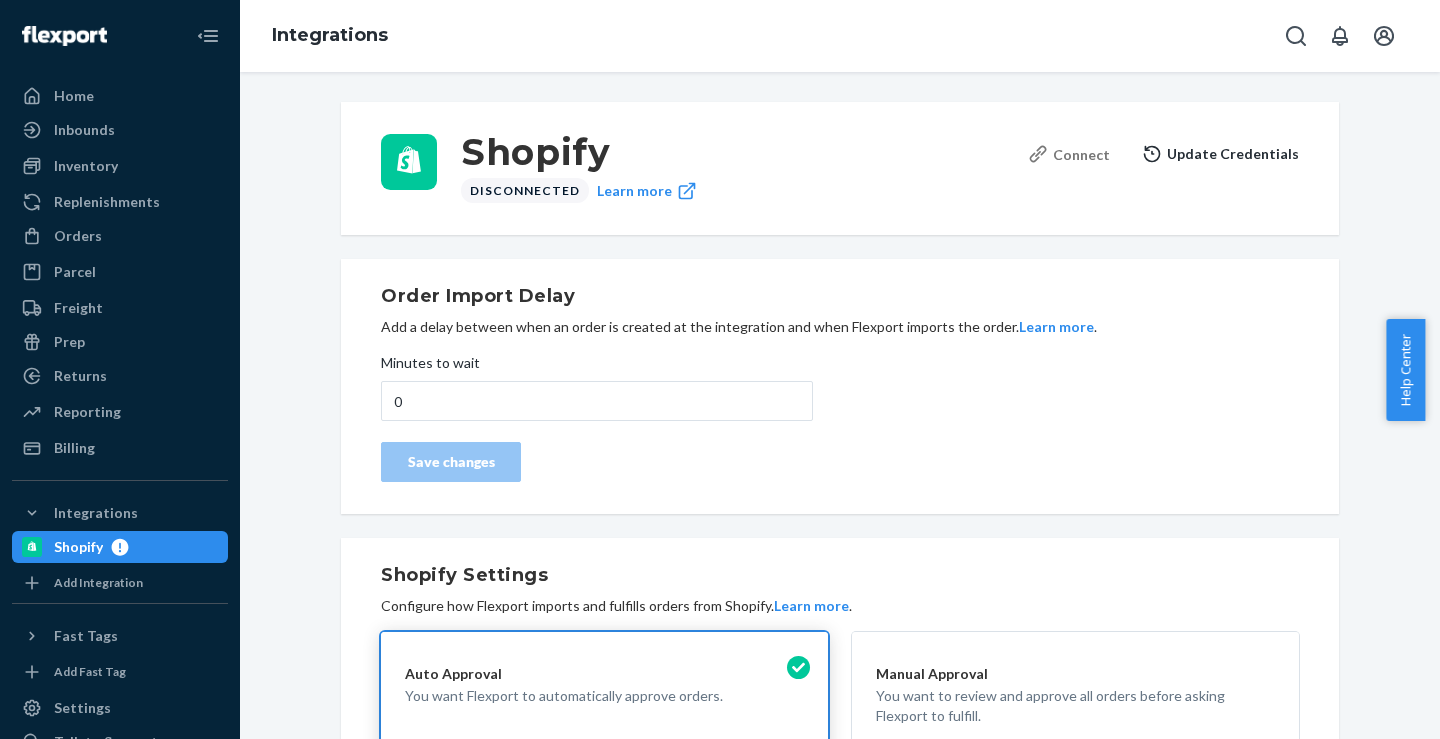 click 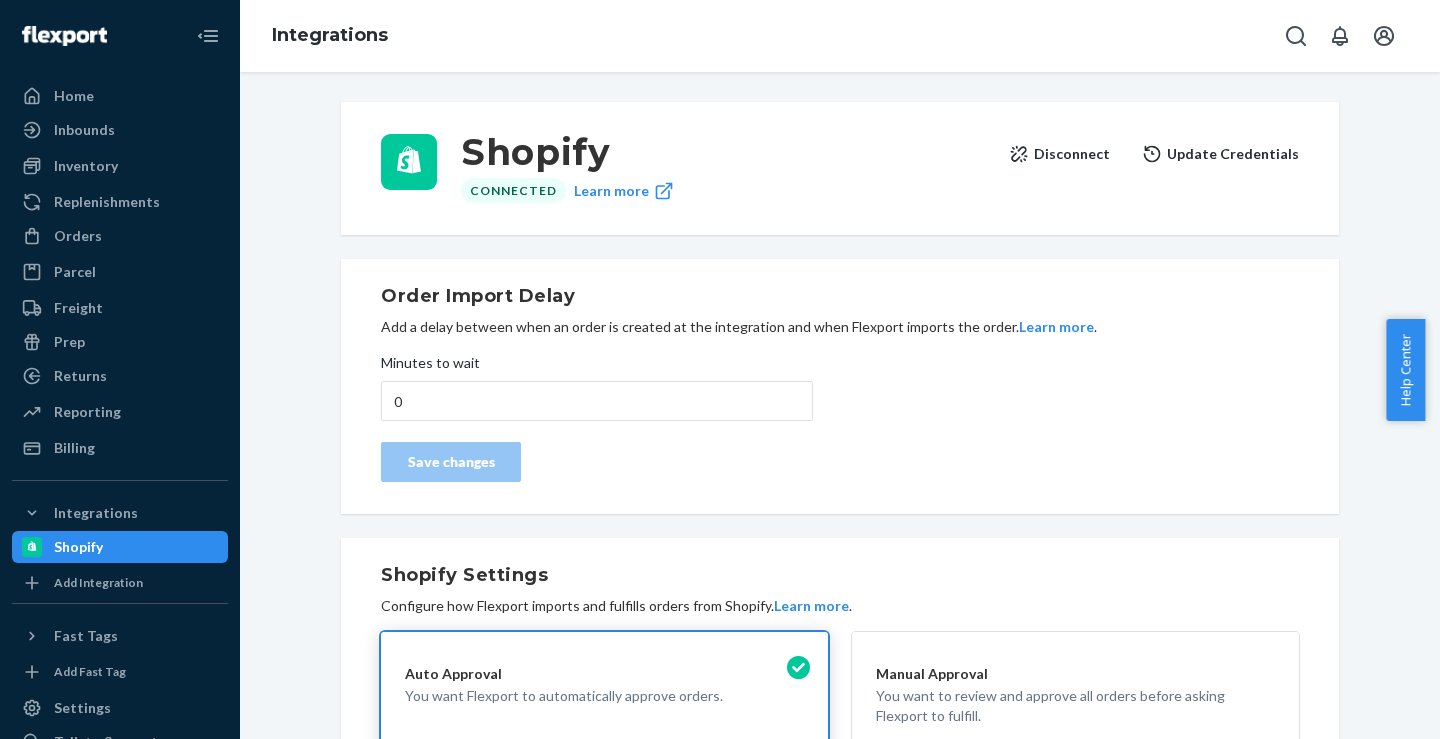 scroll, scrollTop: 761, scrollLeft: 0, axis: vertical 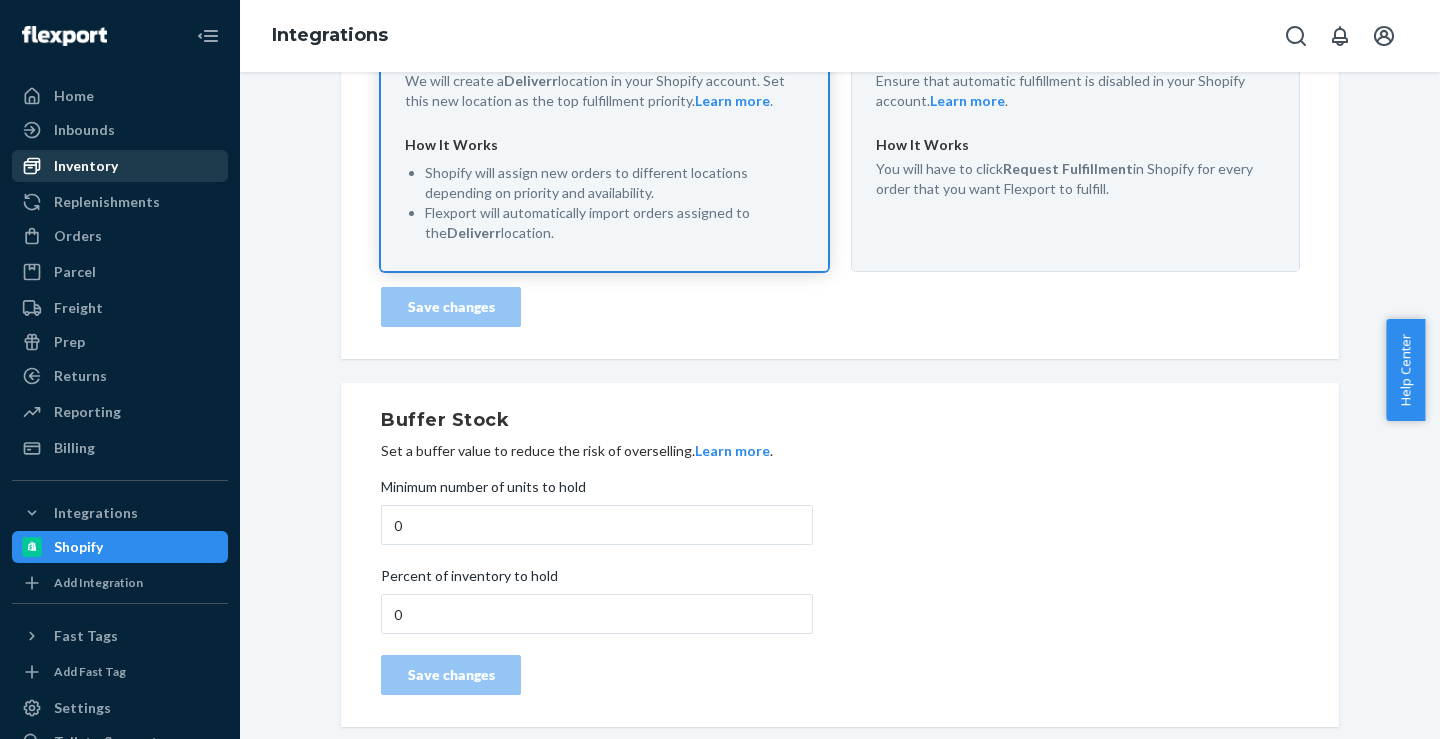 click on "Inventory" at bounding box center (86, 166) 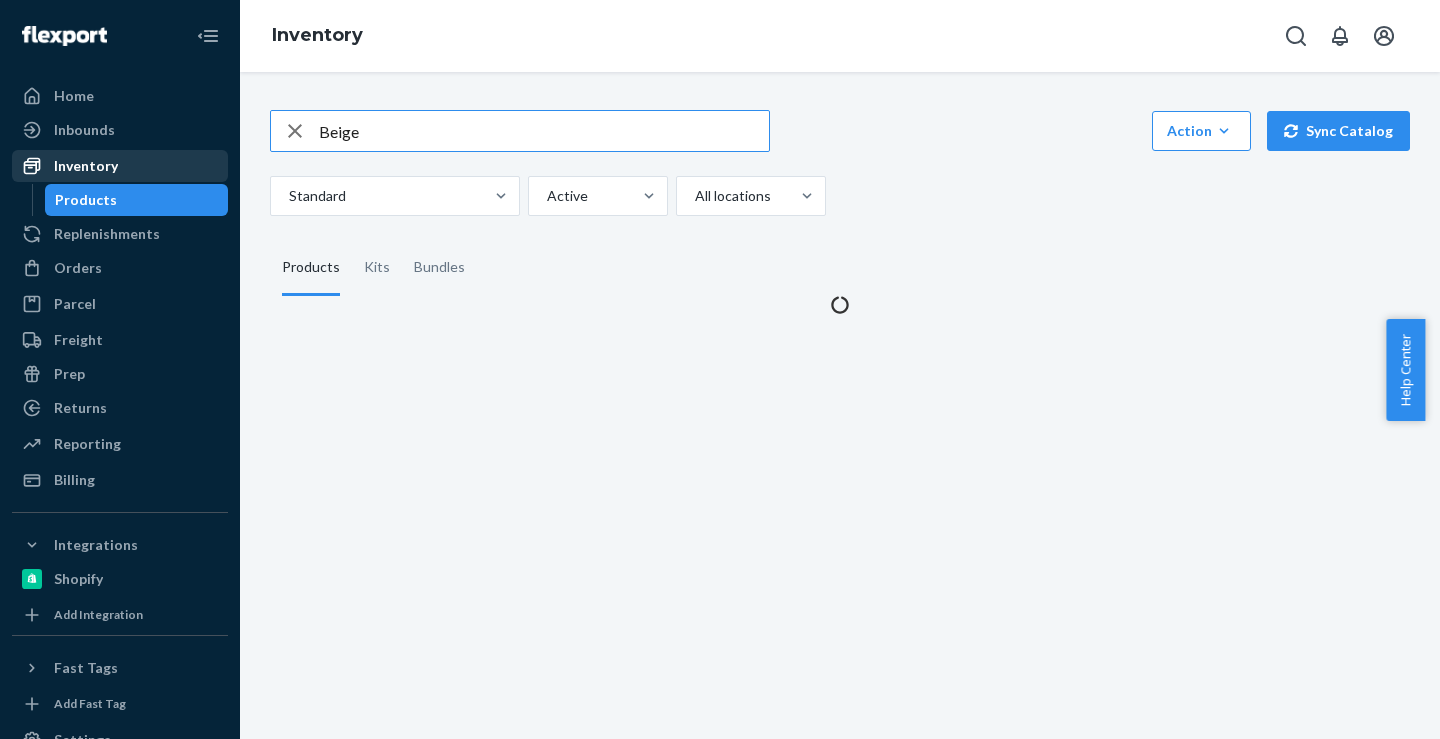 scroll, scrollTop: 0, scrollLeft: 0, axis: both 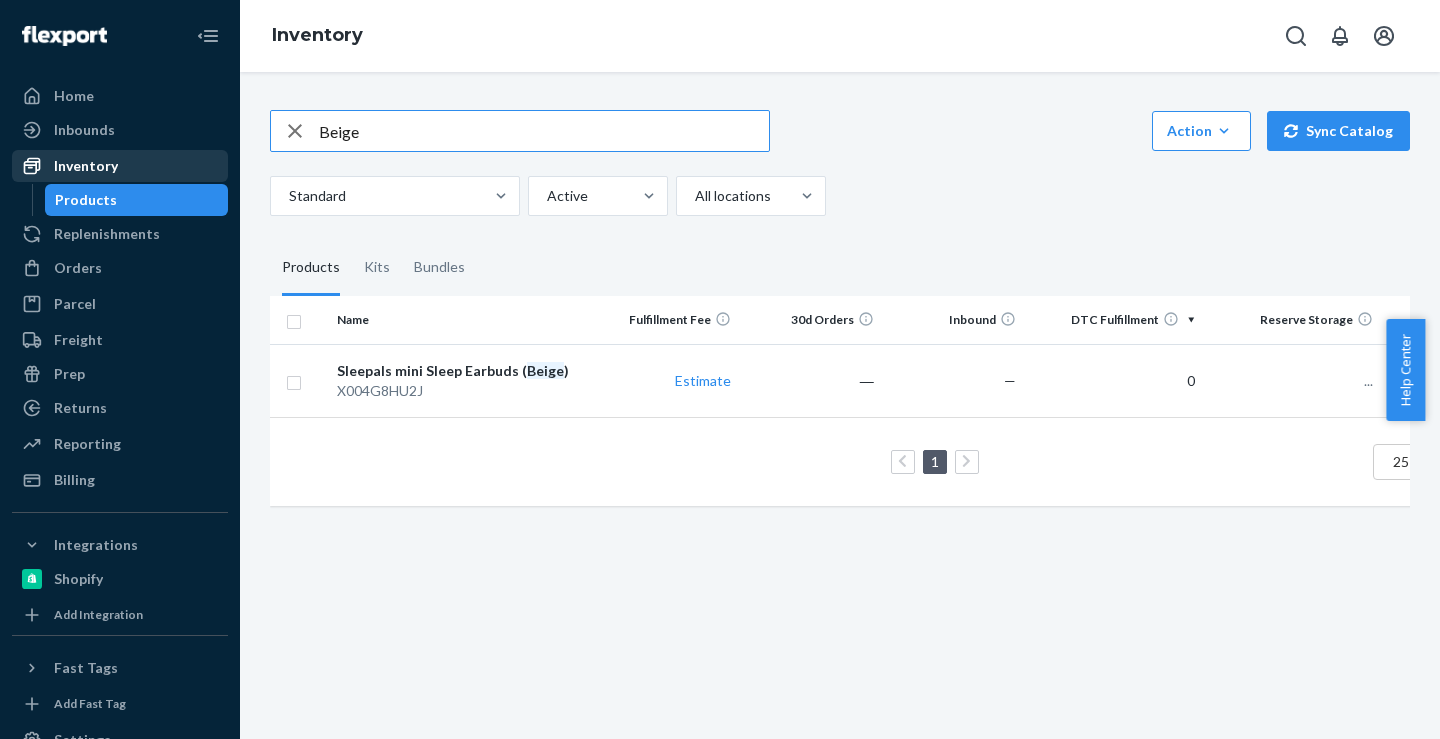 click on "Beige" at bounding box center (544, 131) 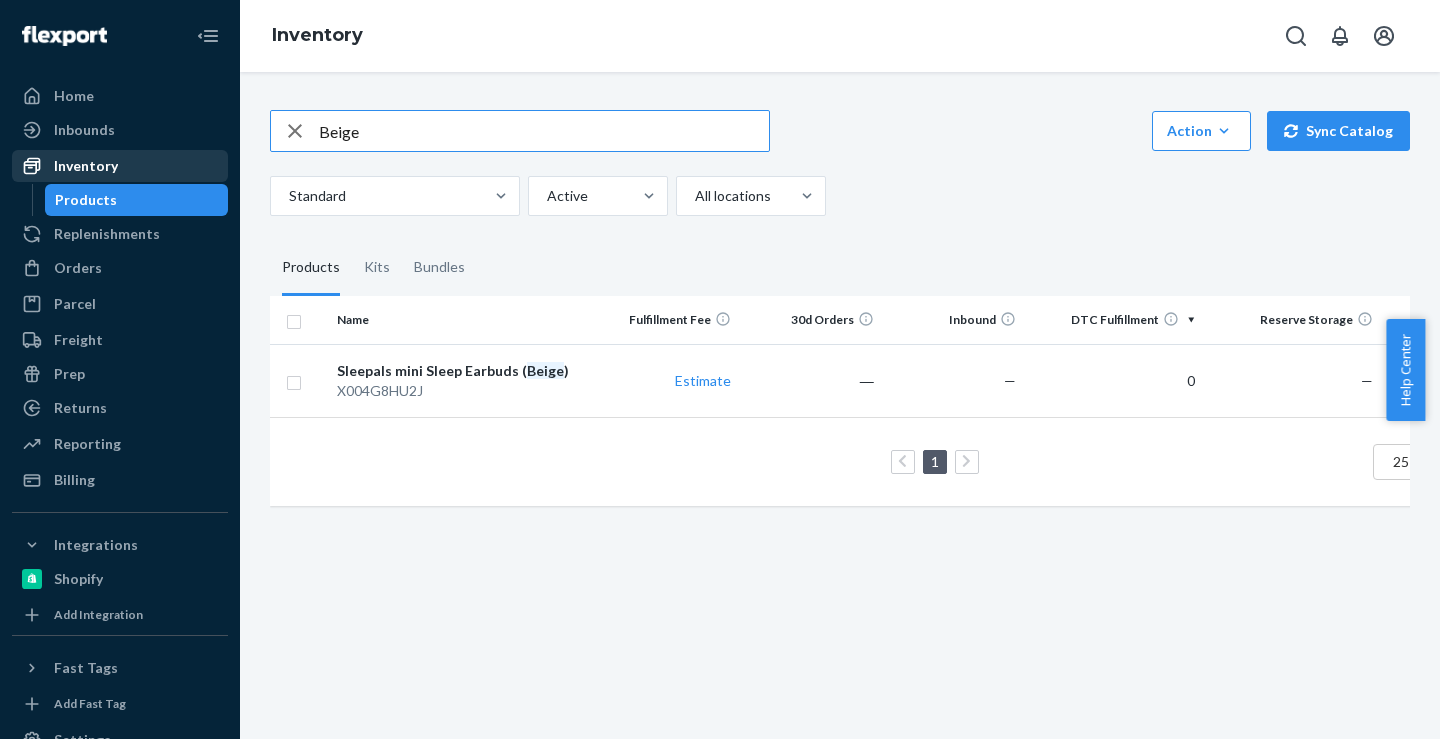 click on "Beige" at bounding box center [544, 131] 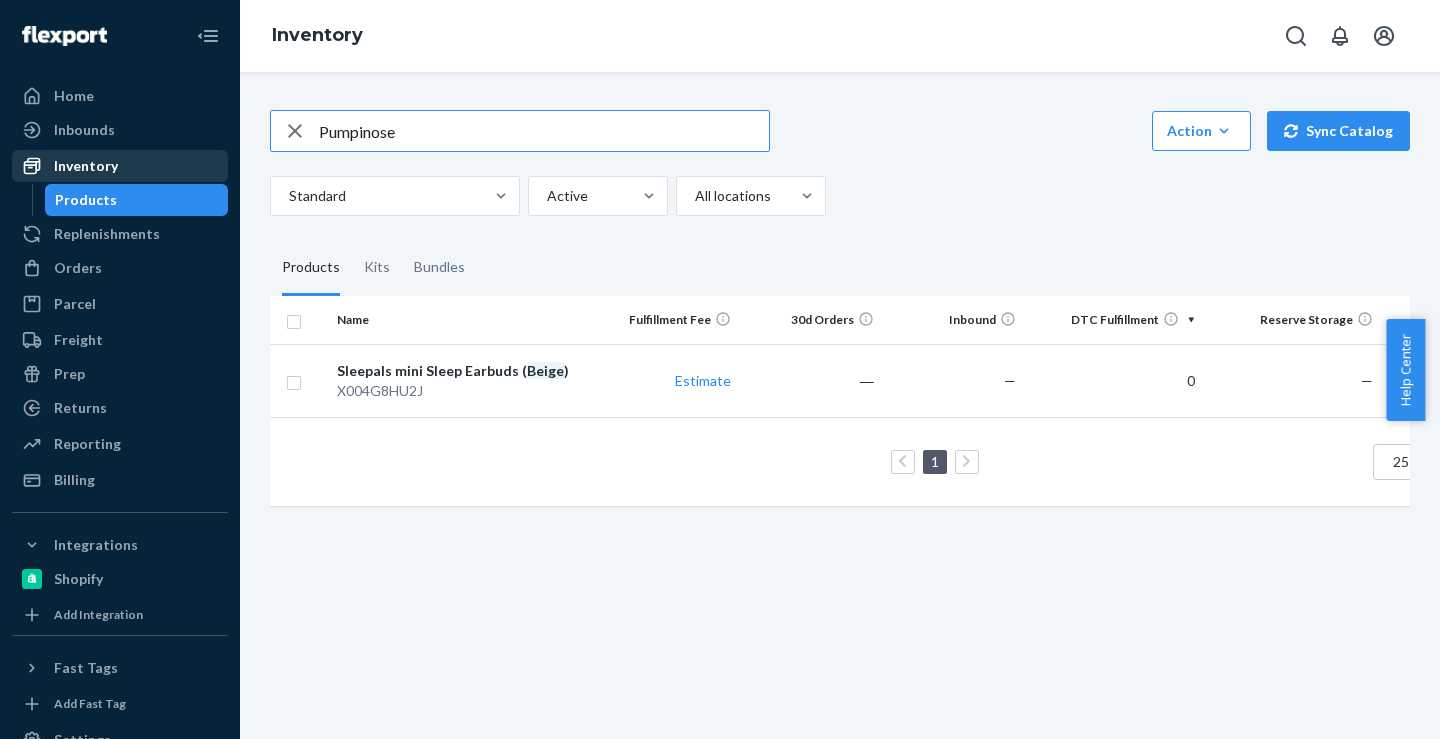 type on "Pumpinose" 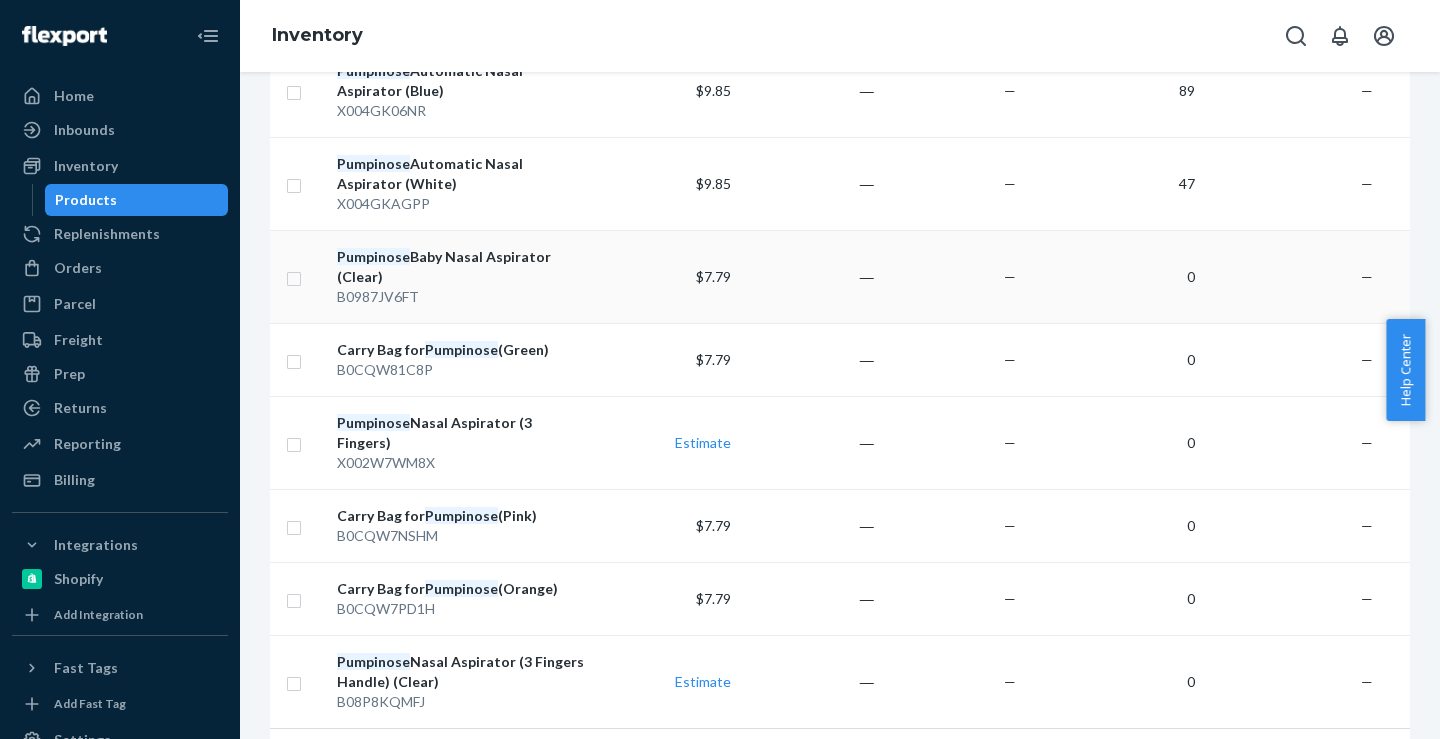 scroll, scrollTop: 0, scrollLeft: 0, axis: both 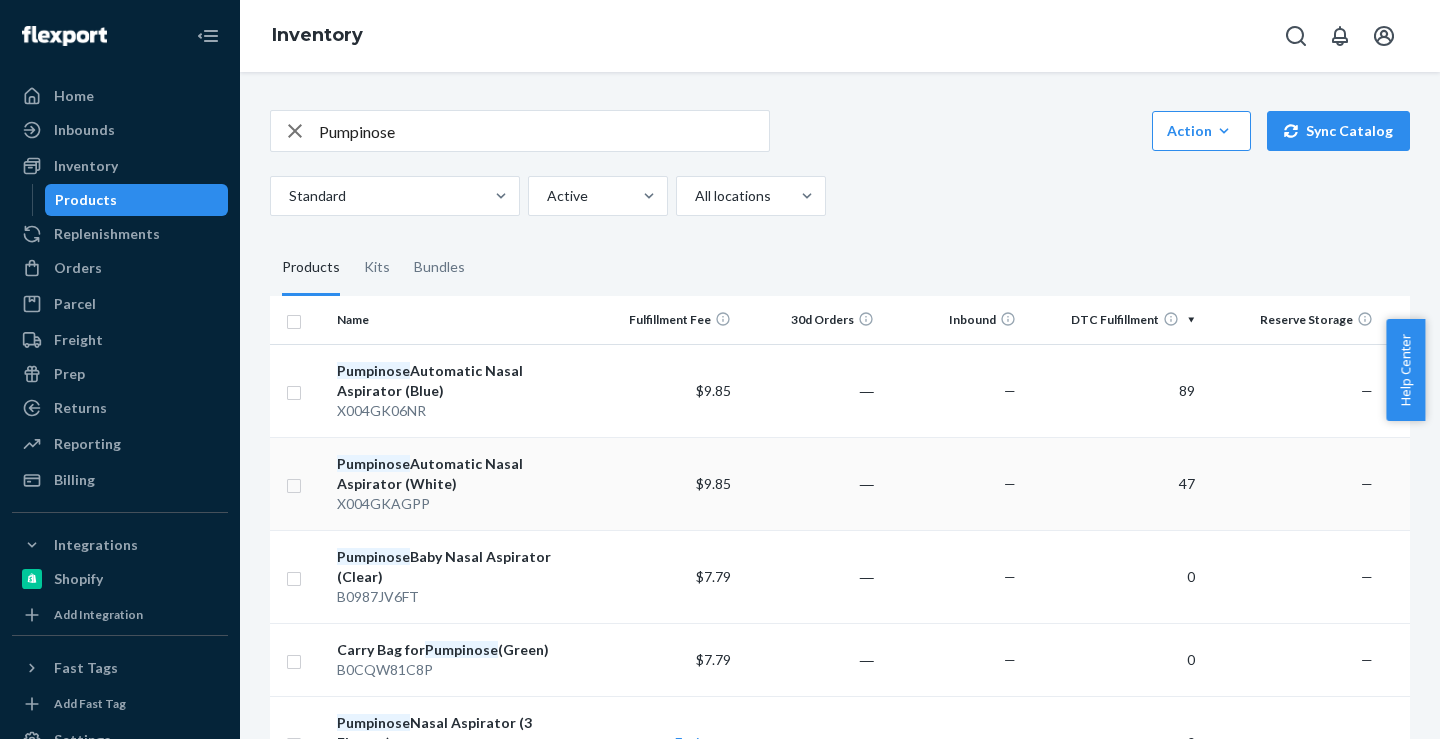 click on "X004GKAGPP" at bounding box center [462, 504] 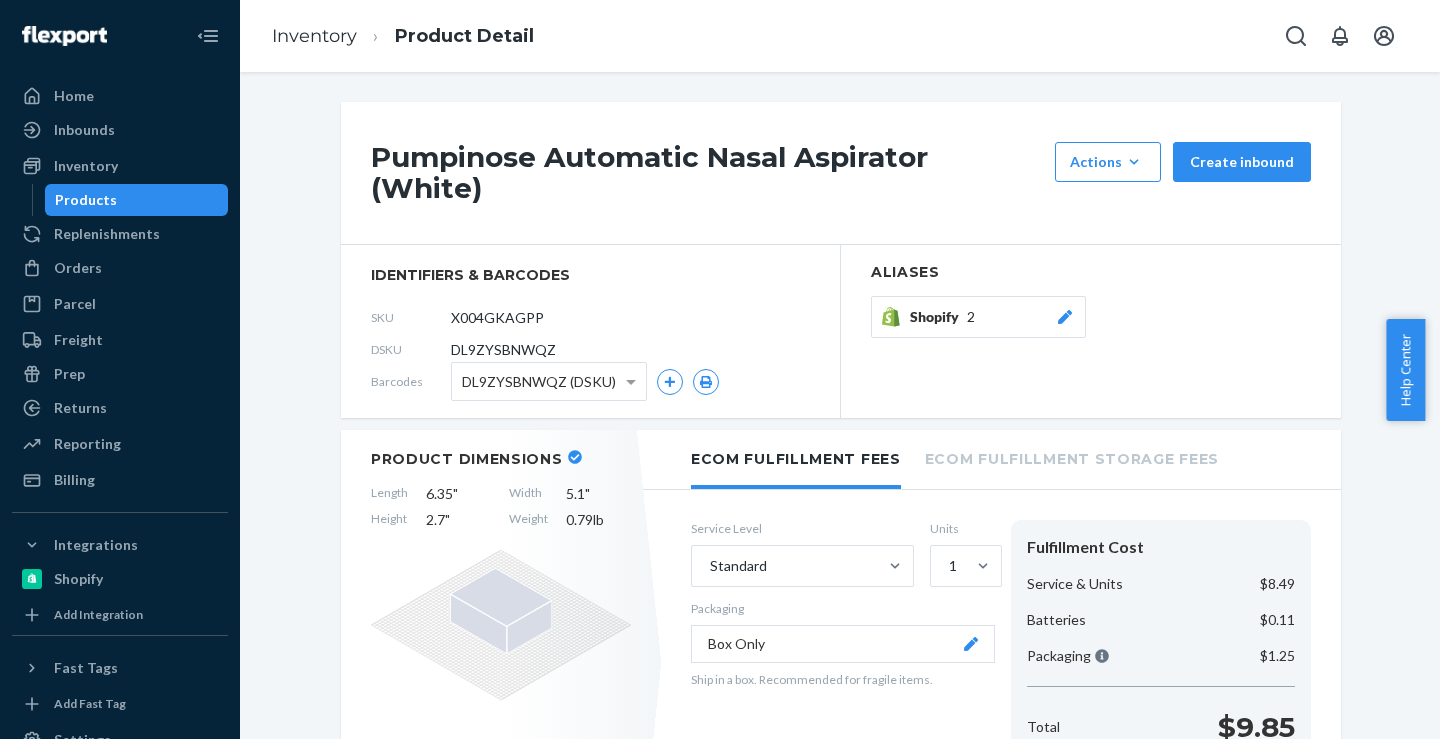 click on "Shopify 2" at bounding box center [978, 317] 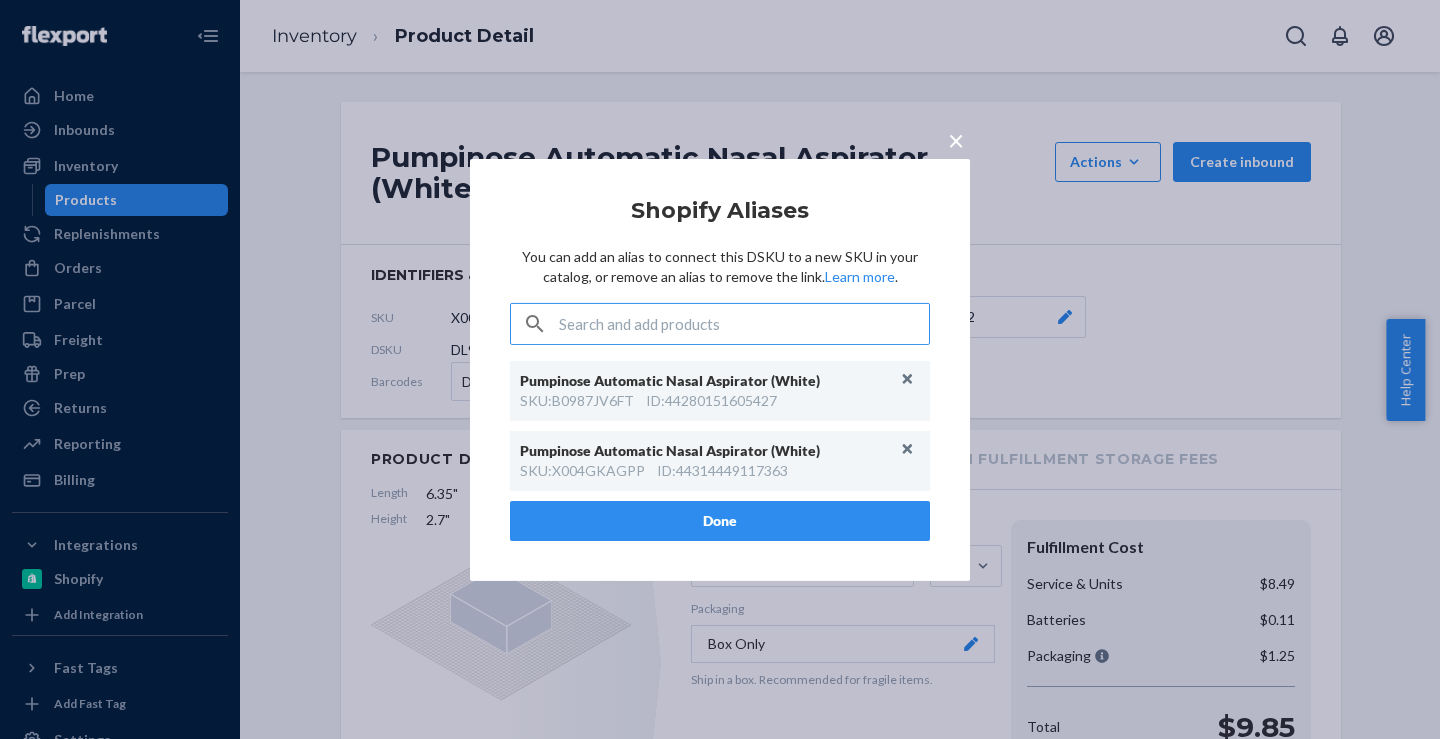 click on "×" at bounding box center [956, 139] 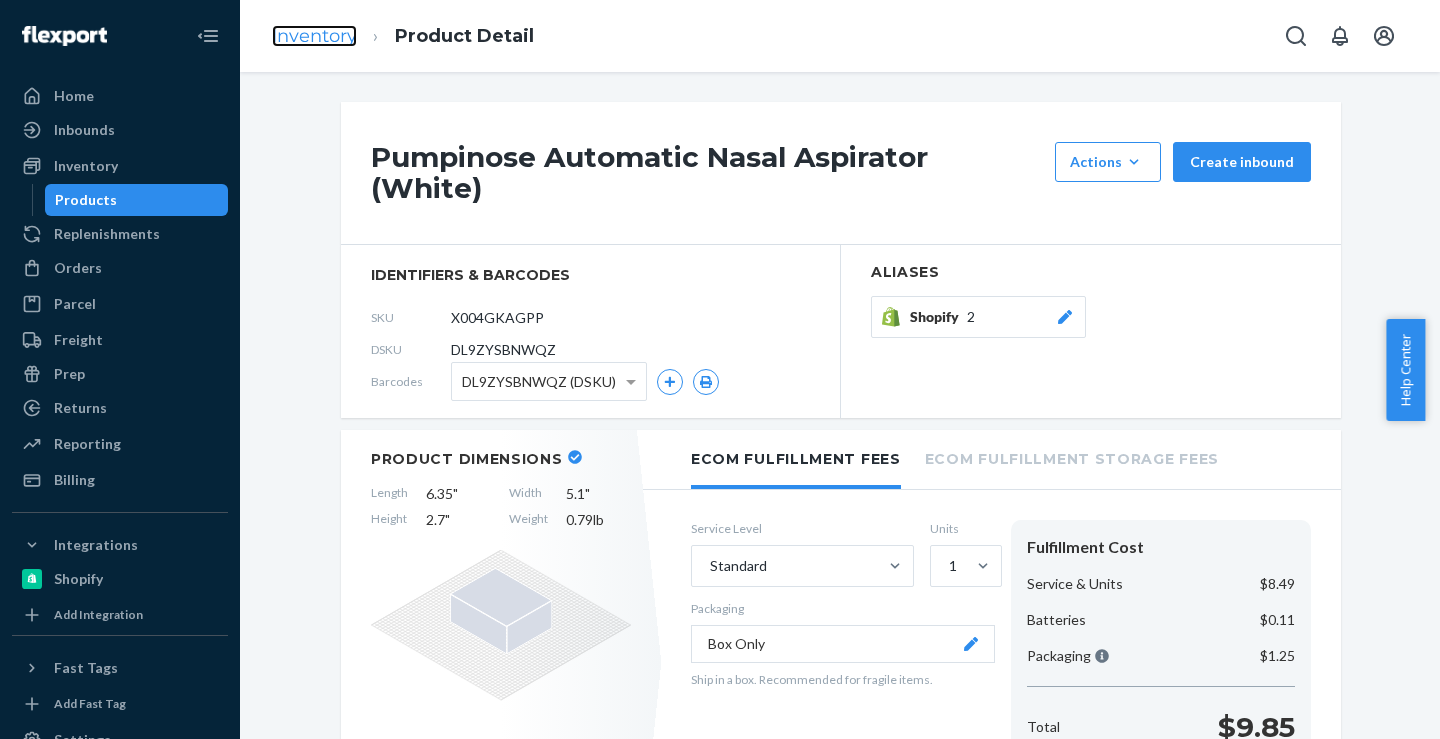 click on "Inventory" at bounding box center (314, 36) 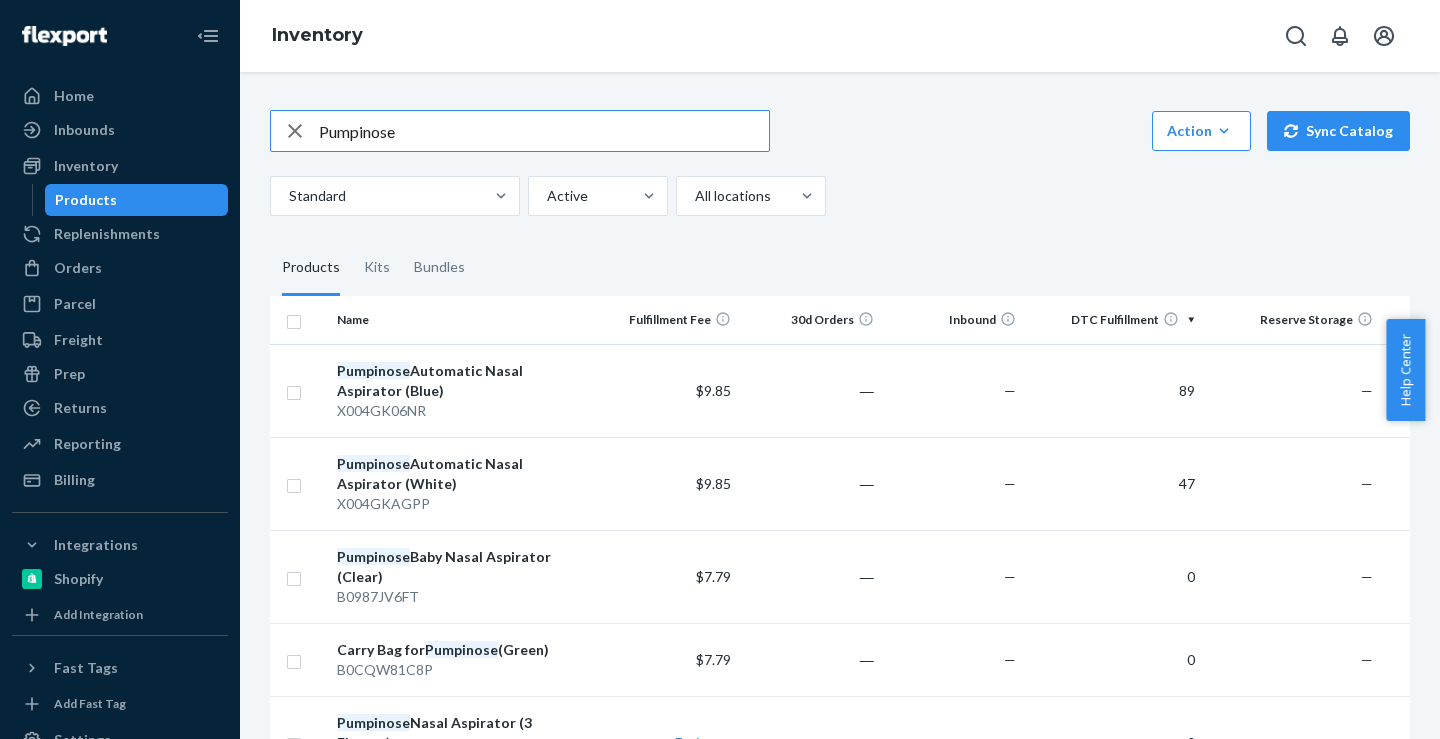 click 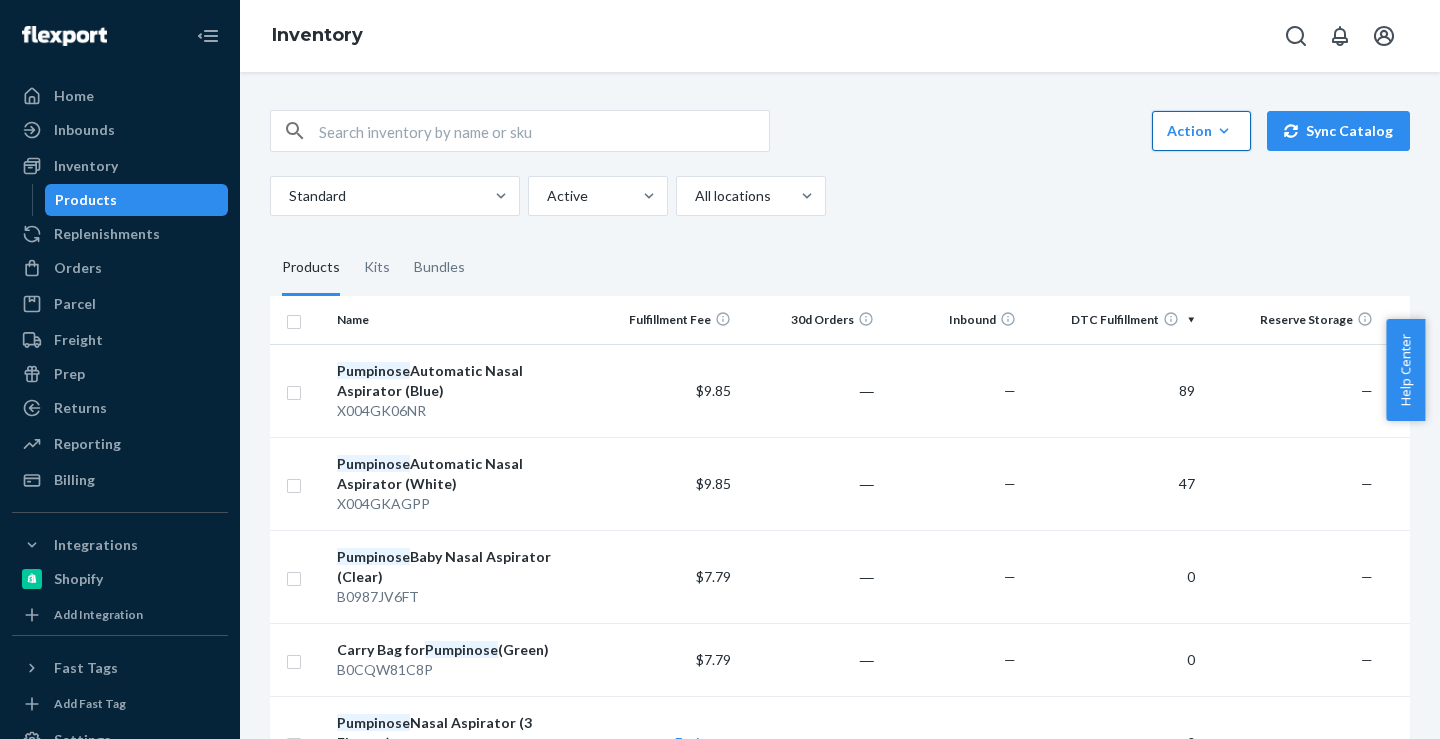 click on "Action" at bounding box center [1201, 131] 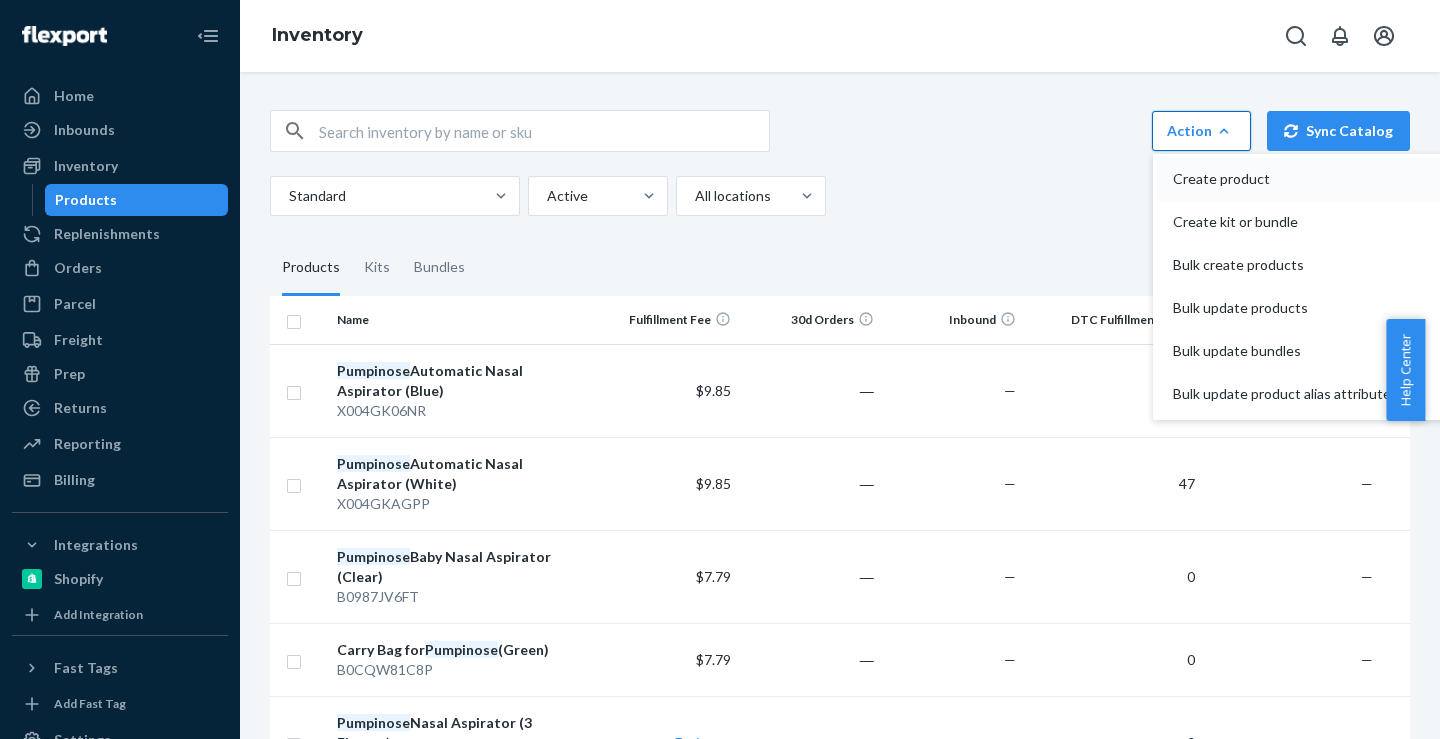 click on "Create product" at bounding box center [1282, 179] 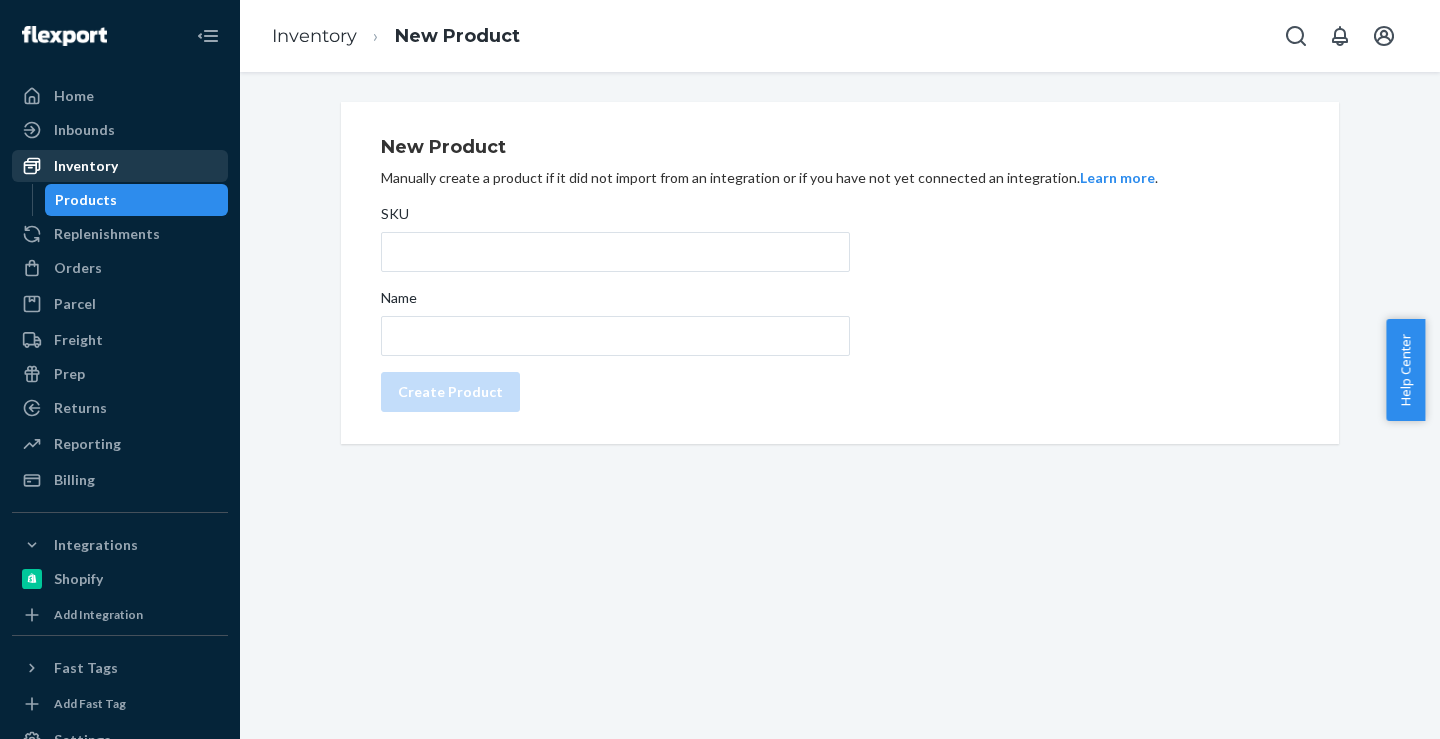 click on "Inventory" at bounding box center (86, 166) 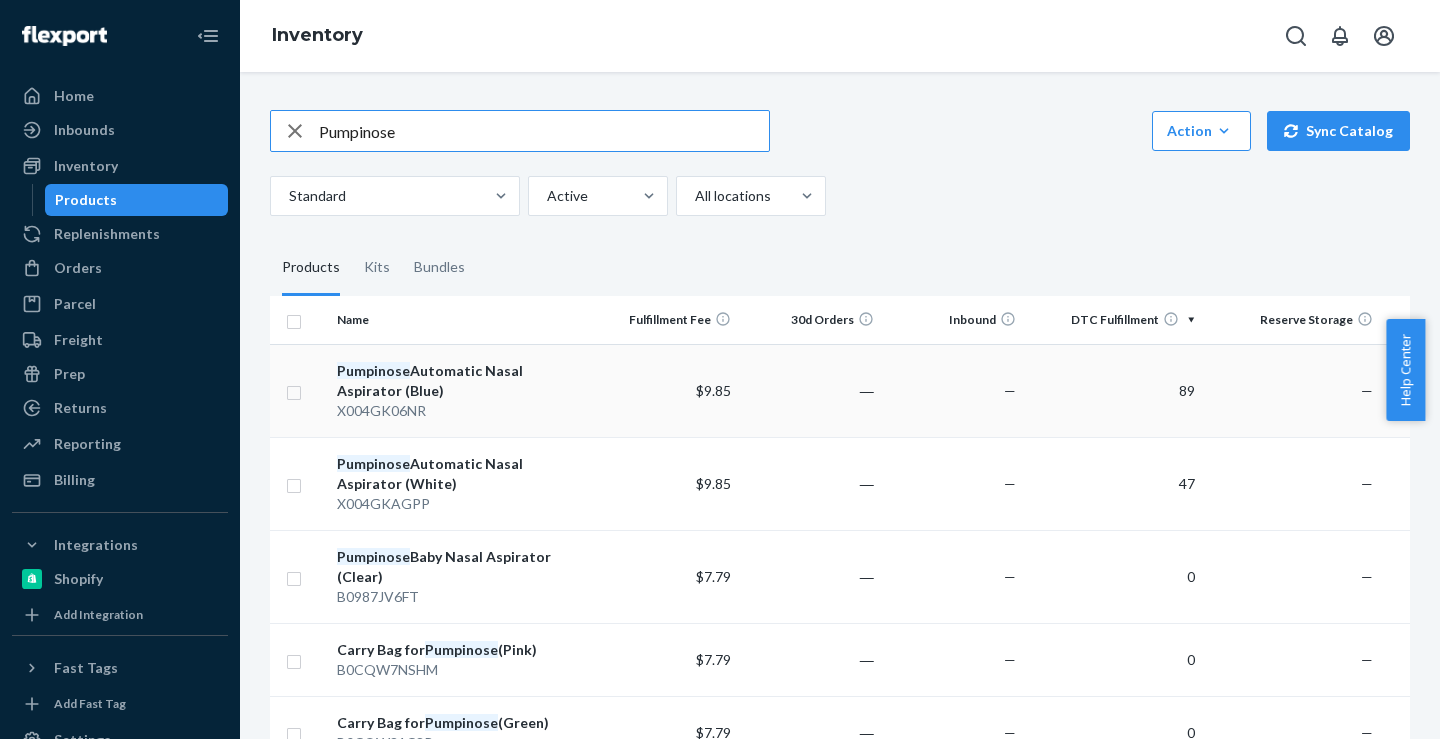 click on "Pumpinose  Automatic Nasal Aspirator (Blue)" at bounding box center (462, 381) 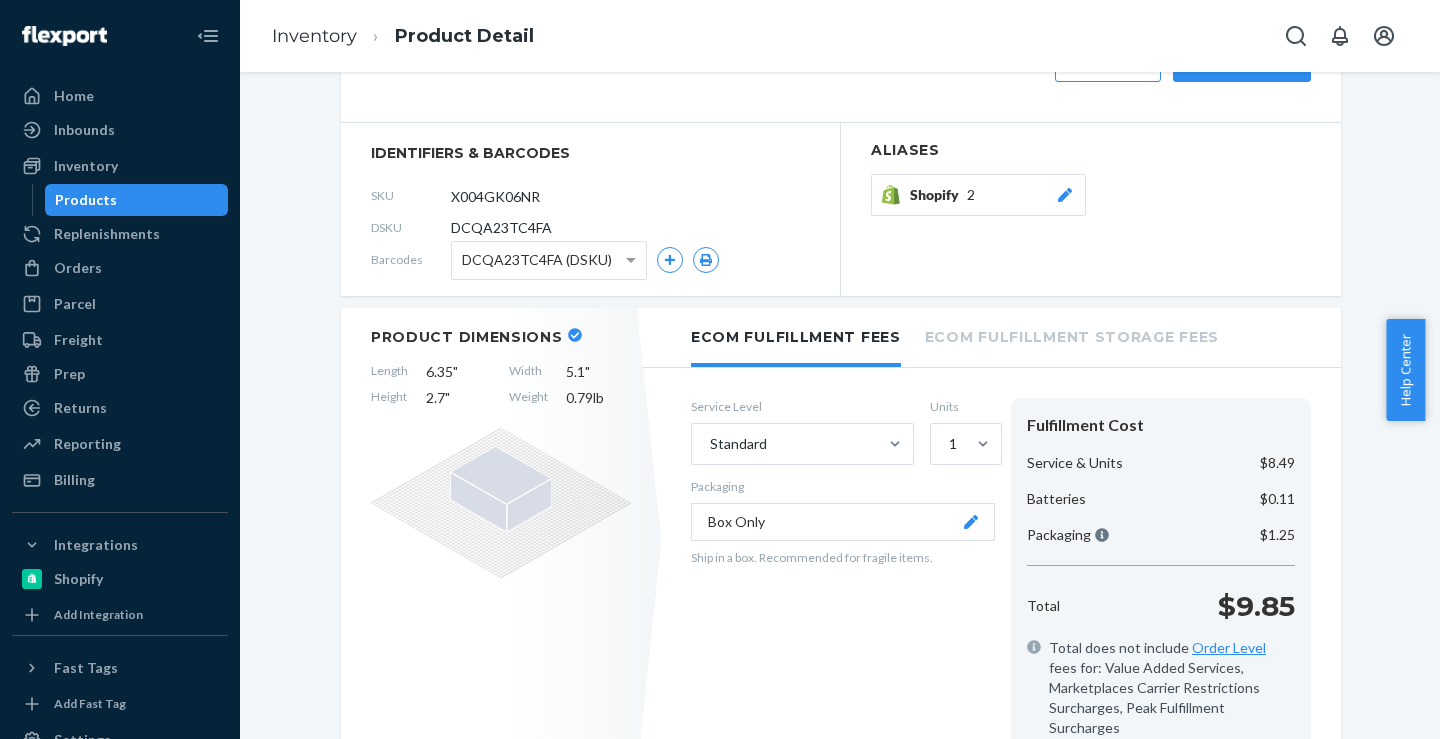 scroll, scrollTop: 300, scrollLeft: 0, axis: vertical 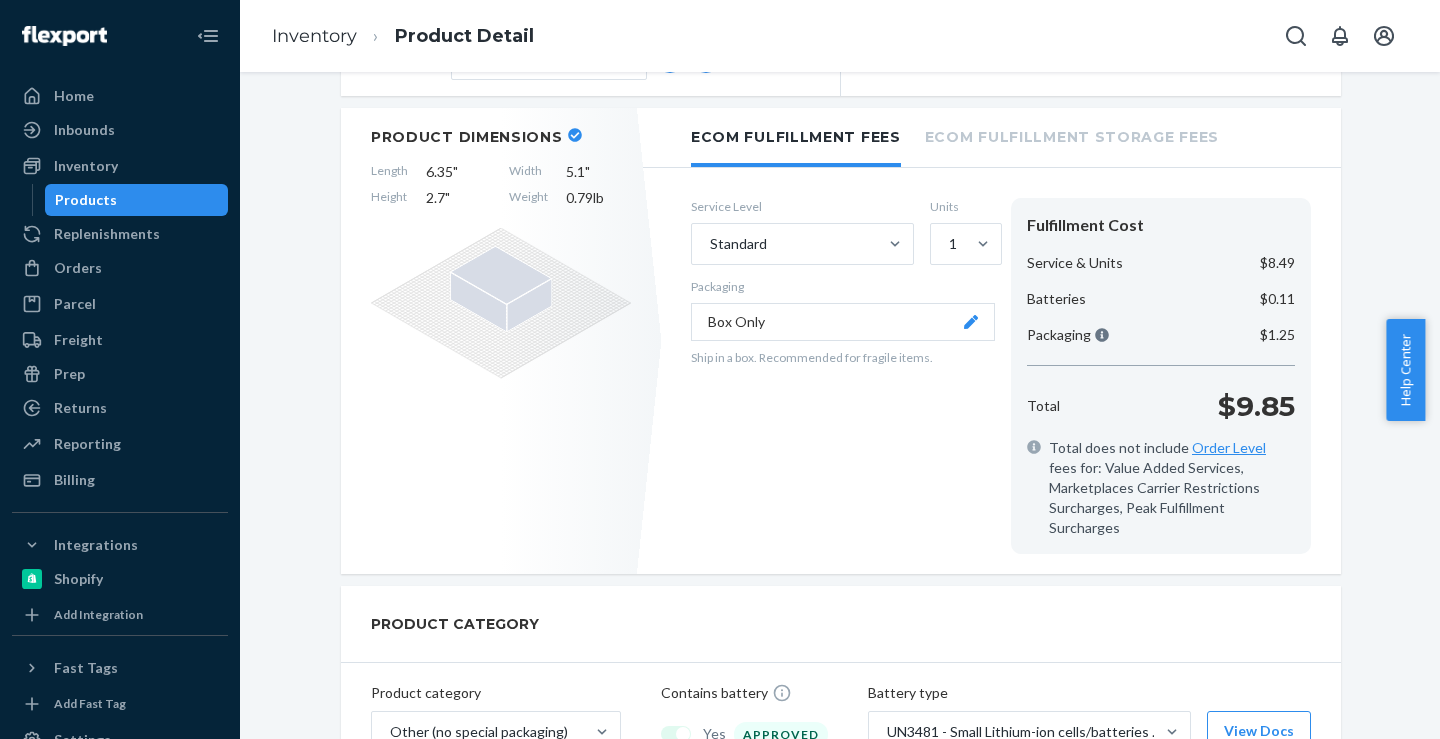 click on "Help Center" at bounding box center [1405, 370] 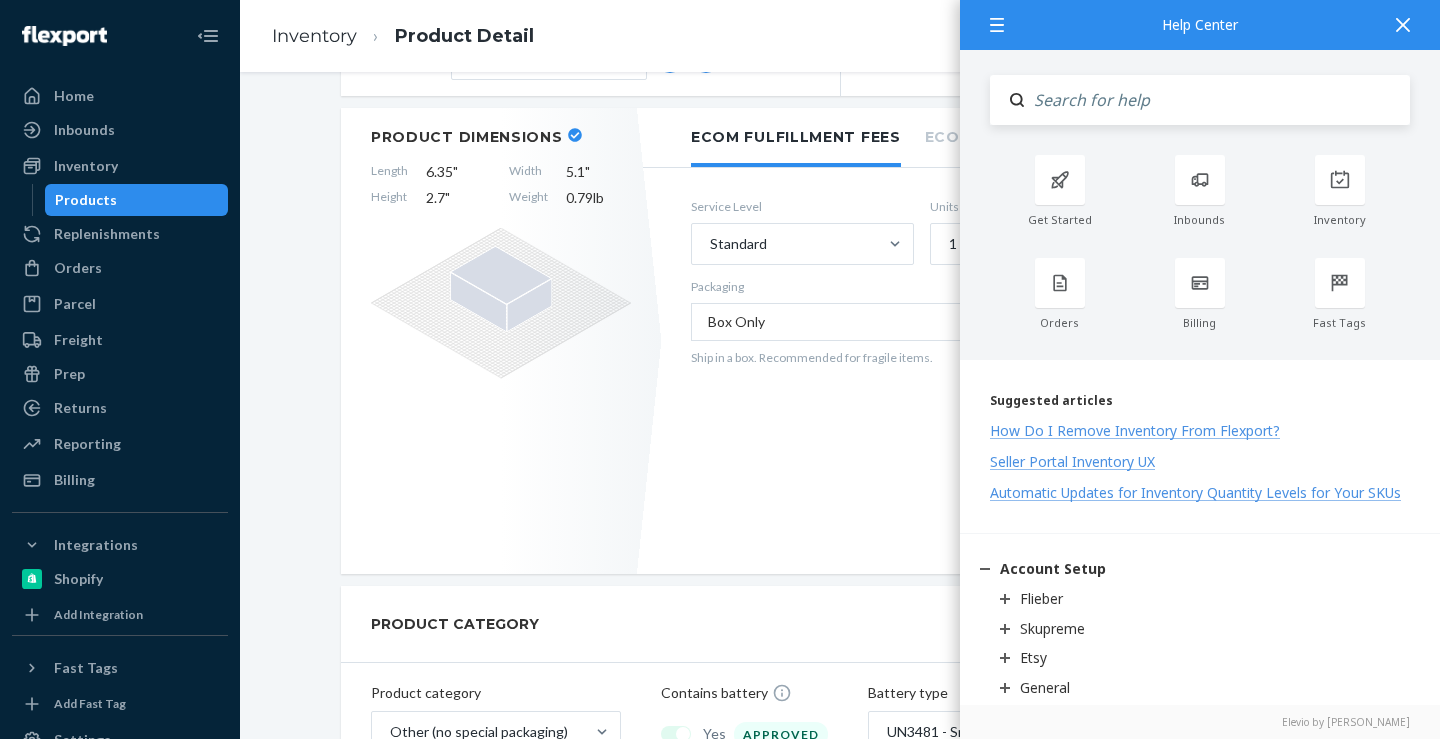 click on "Automatic Updates for Inventory Quantity Levels for Your SKUs" at bounding box center (1195, 492) 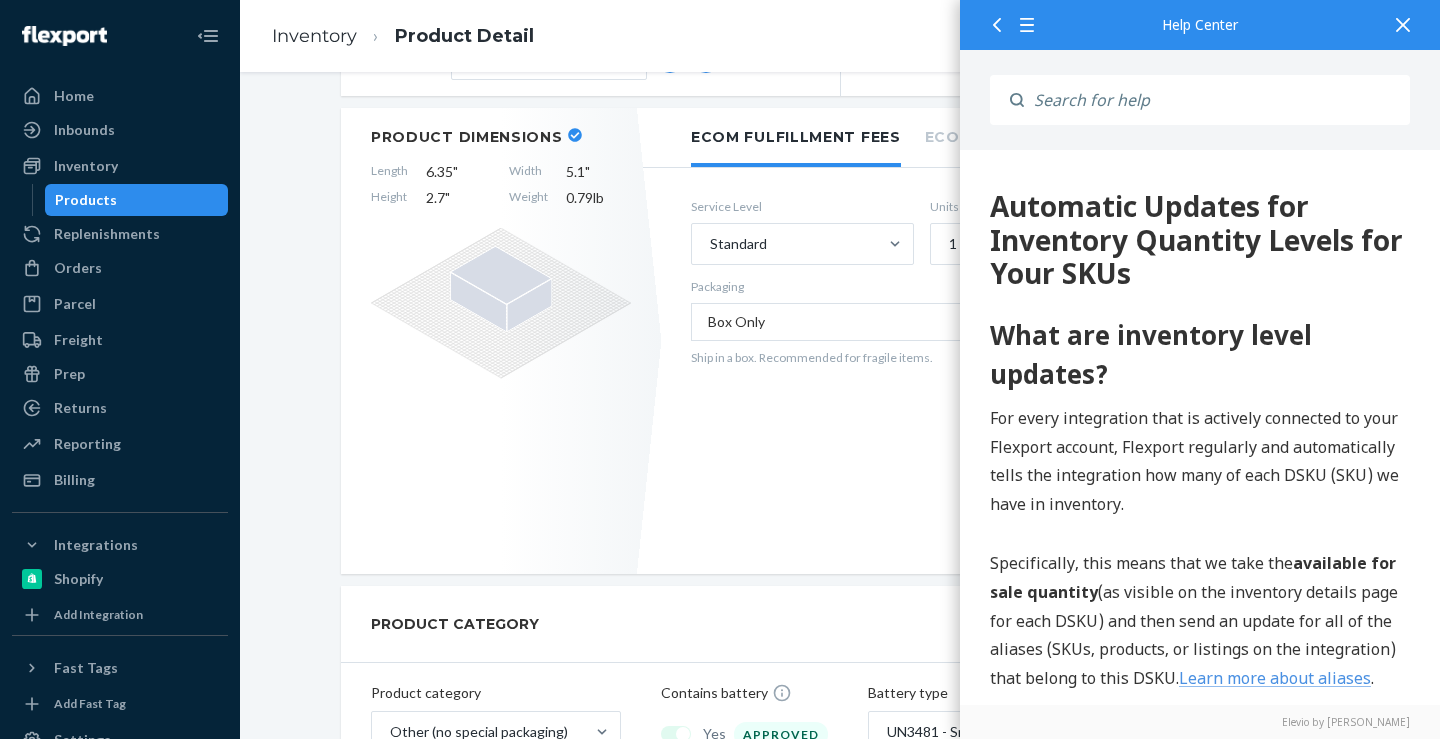 scroll, scrollTop: 0, scrollLeft: 0, axis: both 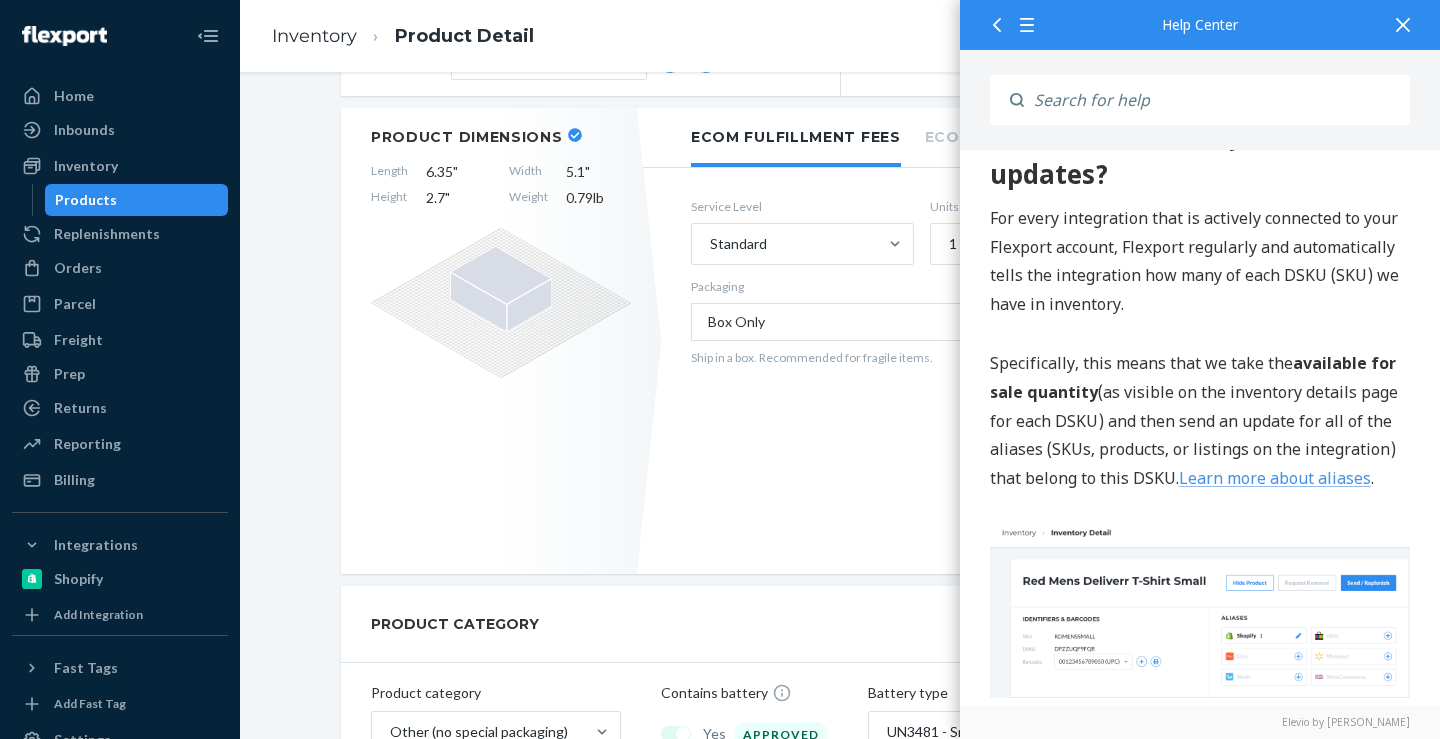 click on "Specifically, this means that we take the  available for sale quantity  (as visible on the inventory details page for each DSKU) and then send an update for all of the aliases (SKUs, products, or listings on the integration) that belong to this DSKU.  Learn more about aliases ." at bounding box center (1200, 422) 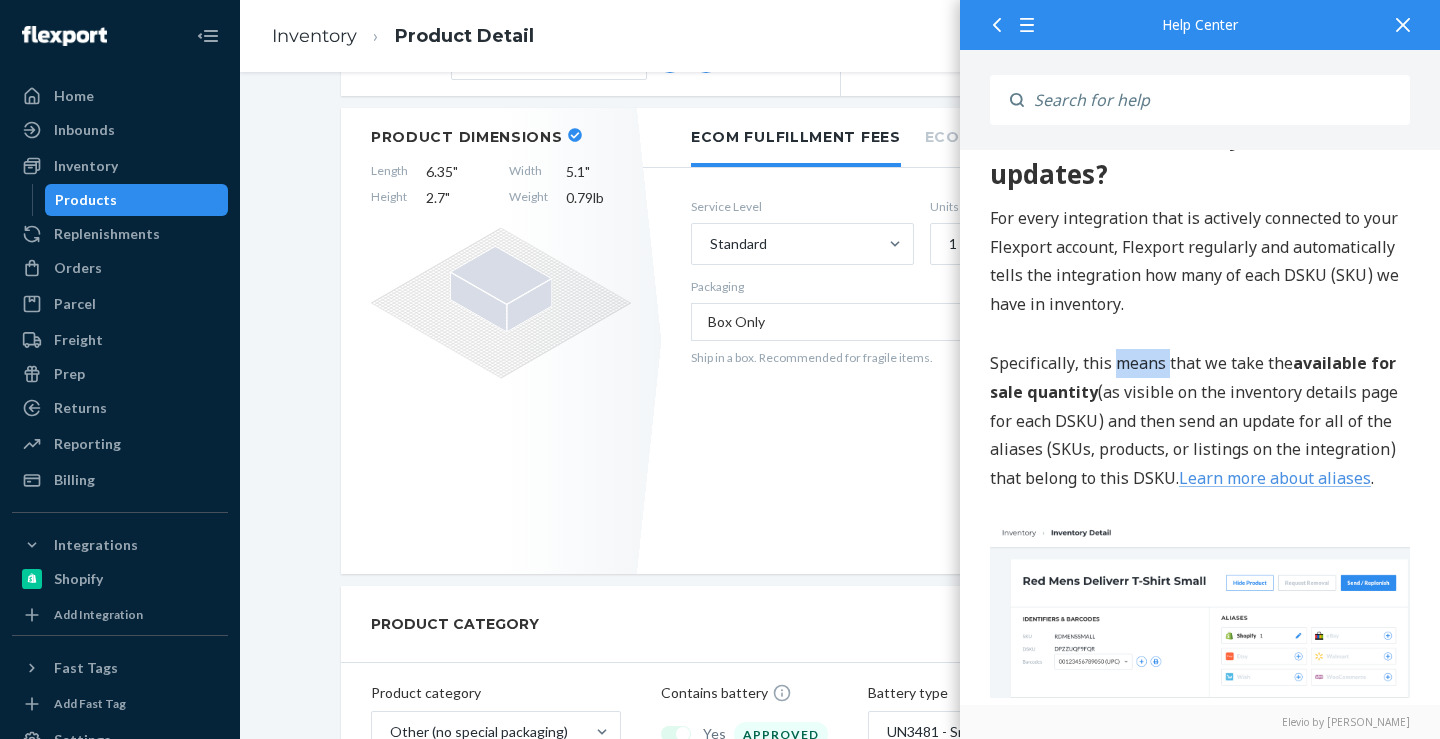 click on "Specifically, this means that we take the  available for sale quantity  (as visible on the inventory details page for each DSKU) and then send an update for all of the aliases (SKUs, products, or listings on the integration) that belong to this DSKU.  Learn more about aliases ." at bounding box center [1200, 422] 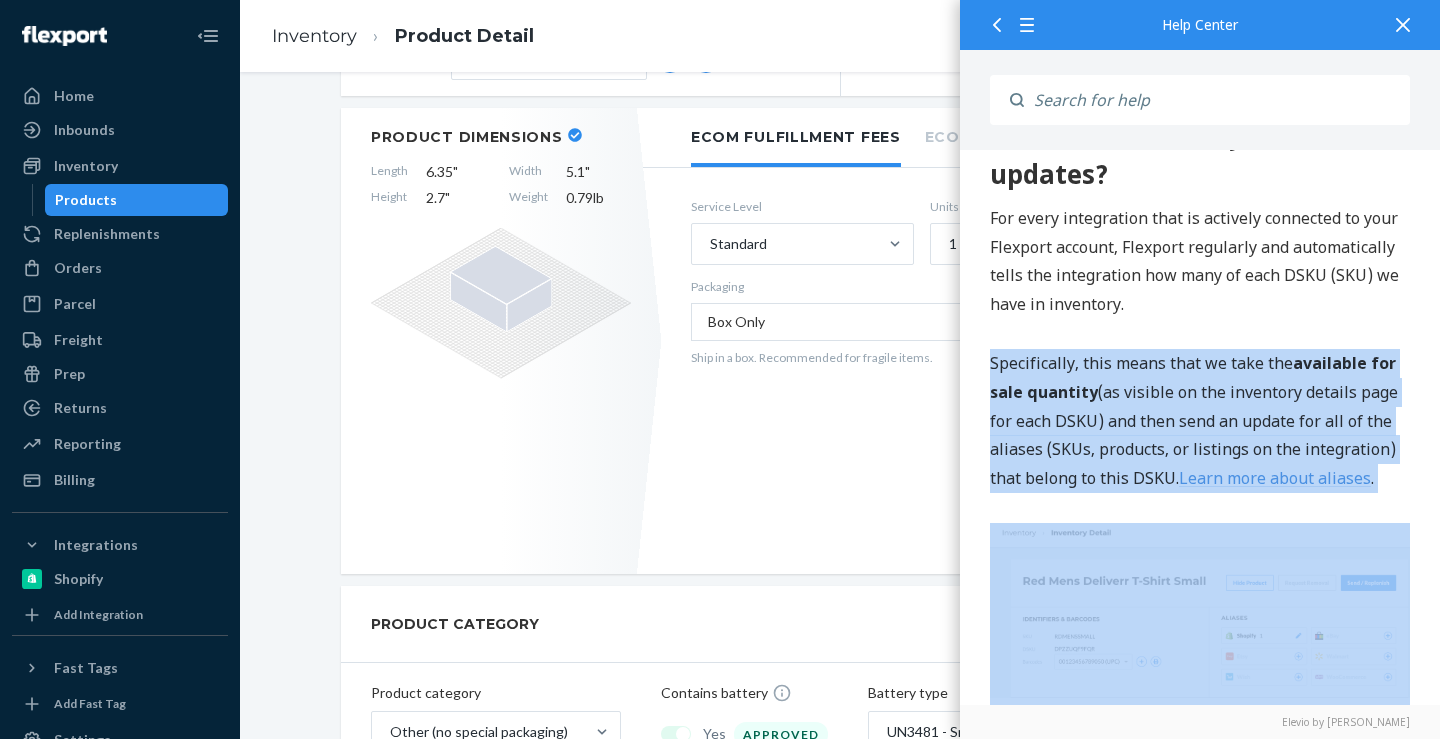 click on "Specifically, this means that we take the  available for sale quantity  (as visible on the inventory details page for each DSKU) and then send an update for all of the aliases (SKUs, products, or listings on the integration) that belong to this DSKU.  Learn more about aliases ." at bounding box center (1200, 422) 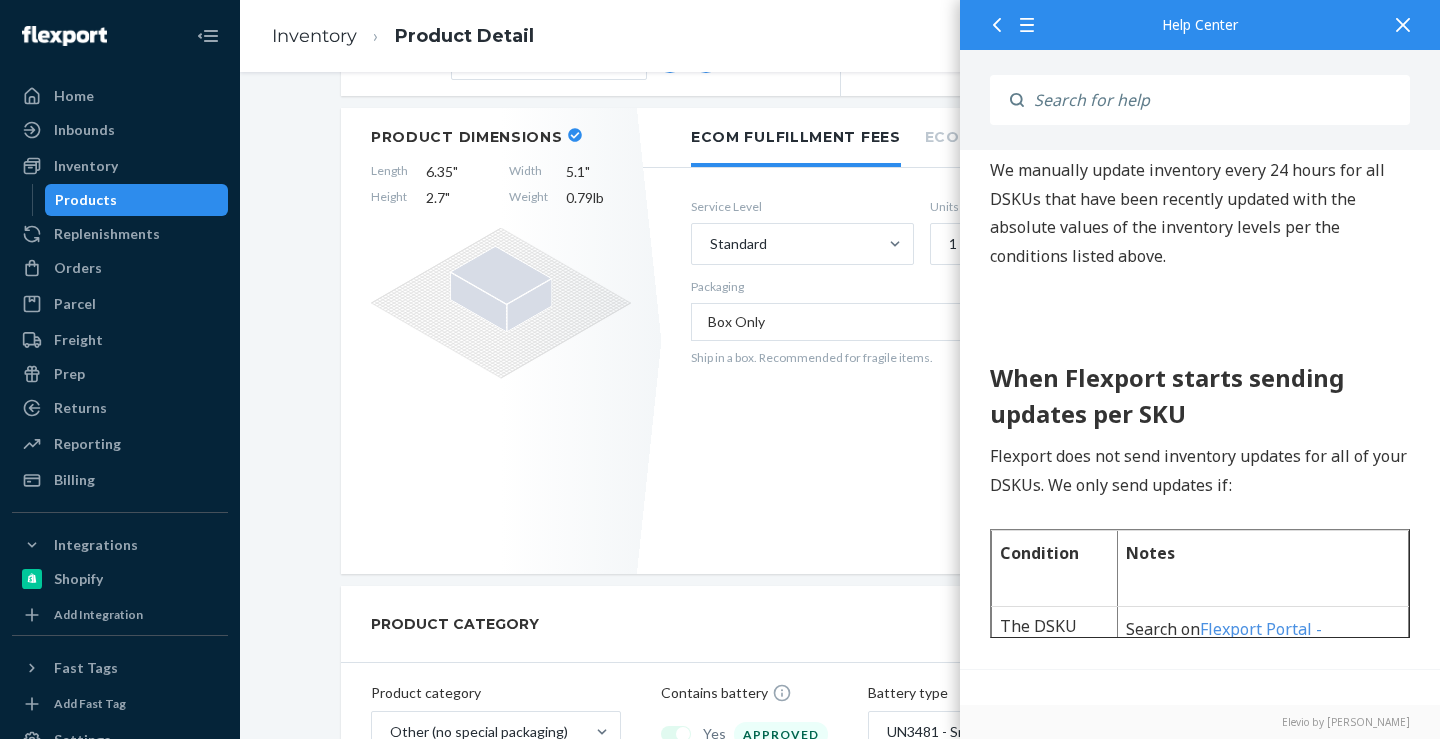 scroll, scrollTop: 2800, scrollLeft: 0, axis: vertical 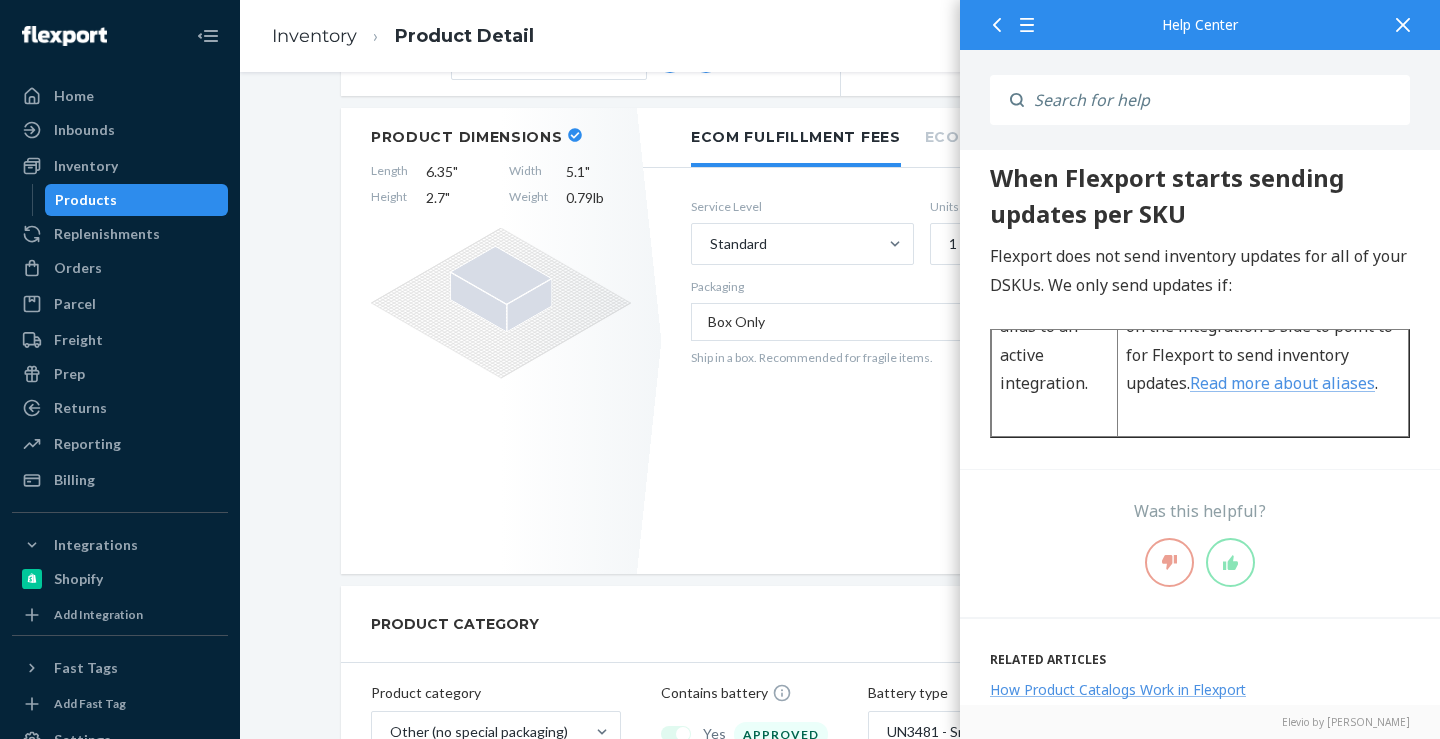 click on "Service Level Standard Units 1 Packaging Box Only Ship in a box. Recommended for fragile items." at bounding box center (843, 376) 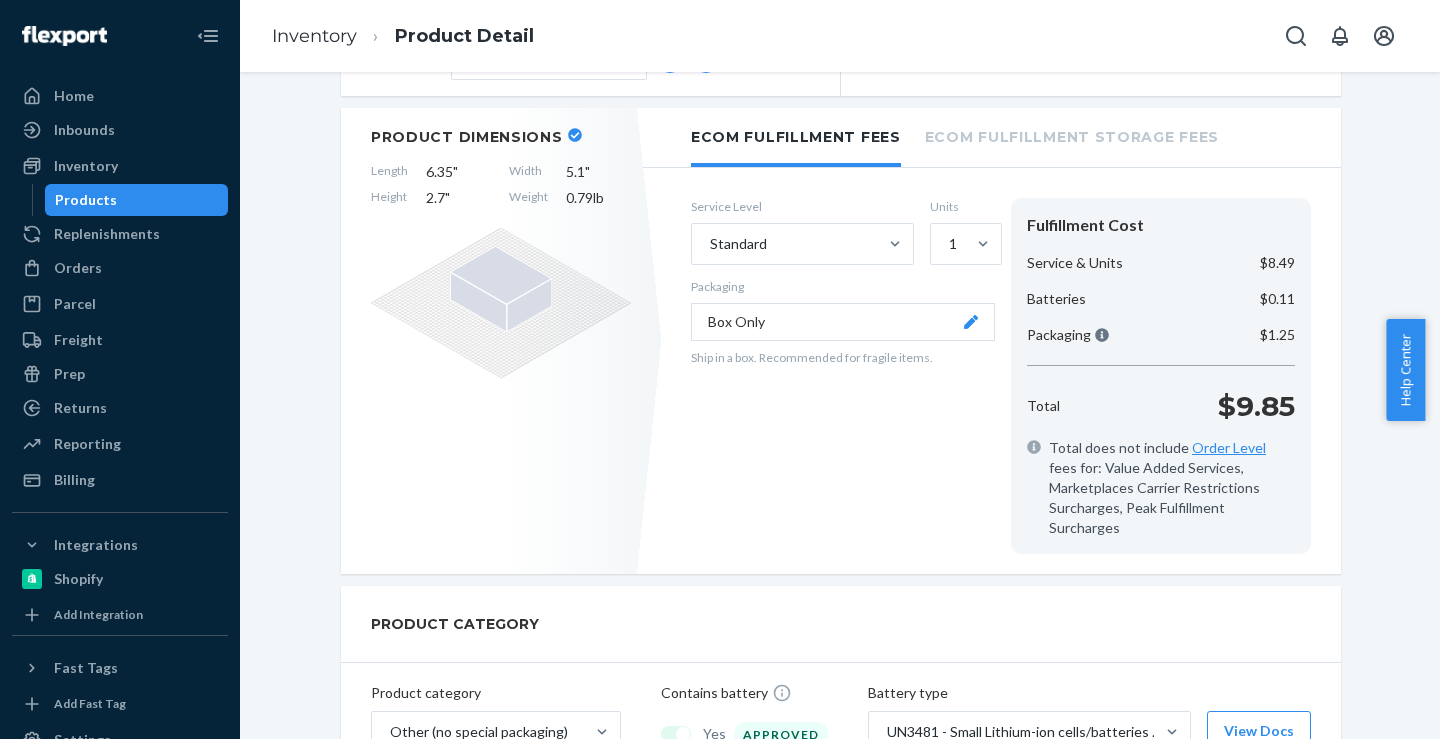 scroll, scrollTop: 0, scrollLeft: 0, axis: both 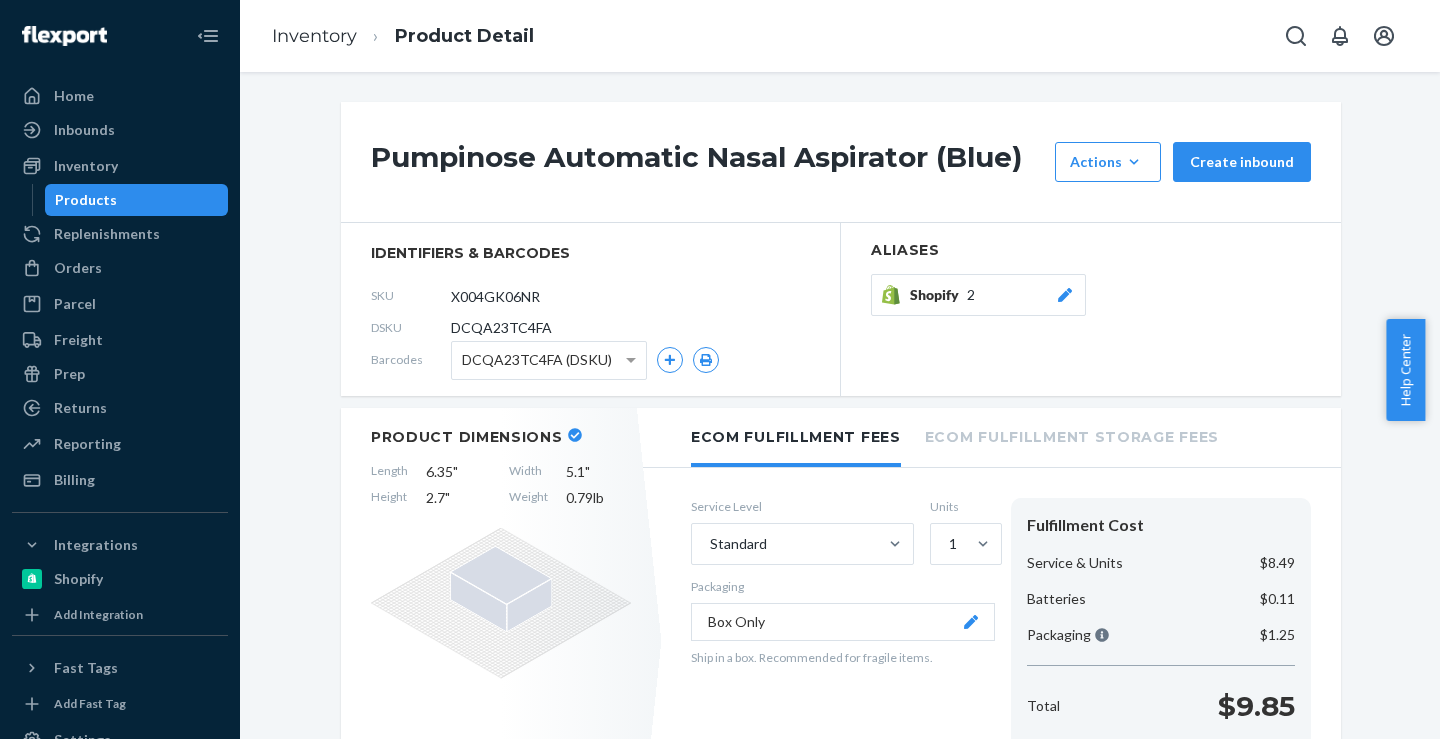 click 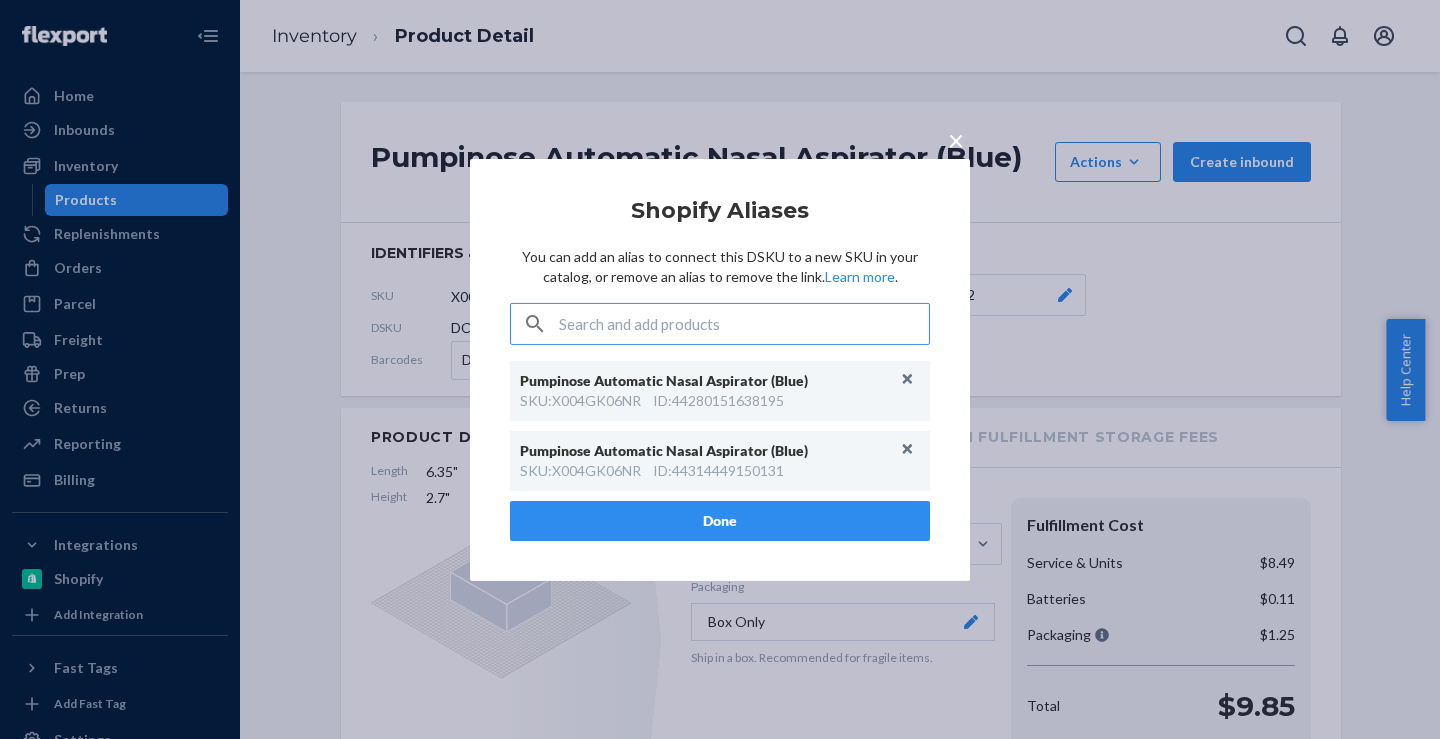 click on "×" at bounding box center [956, 139] 